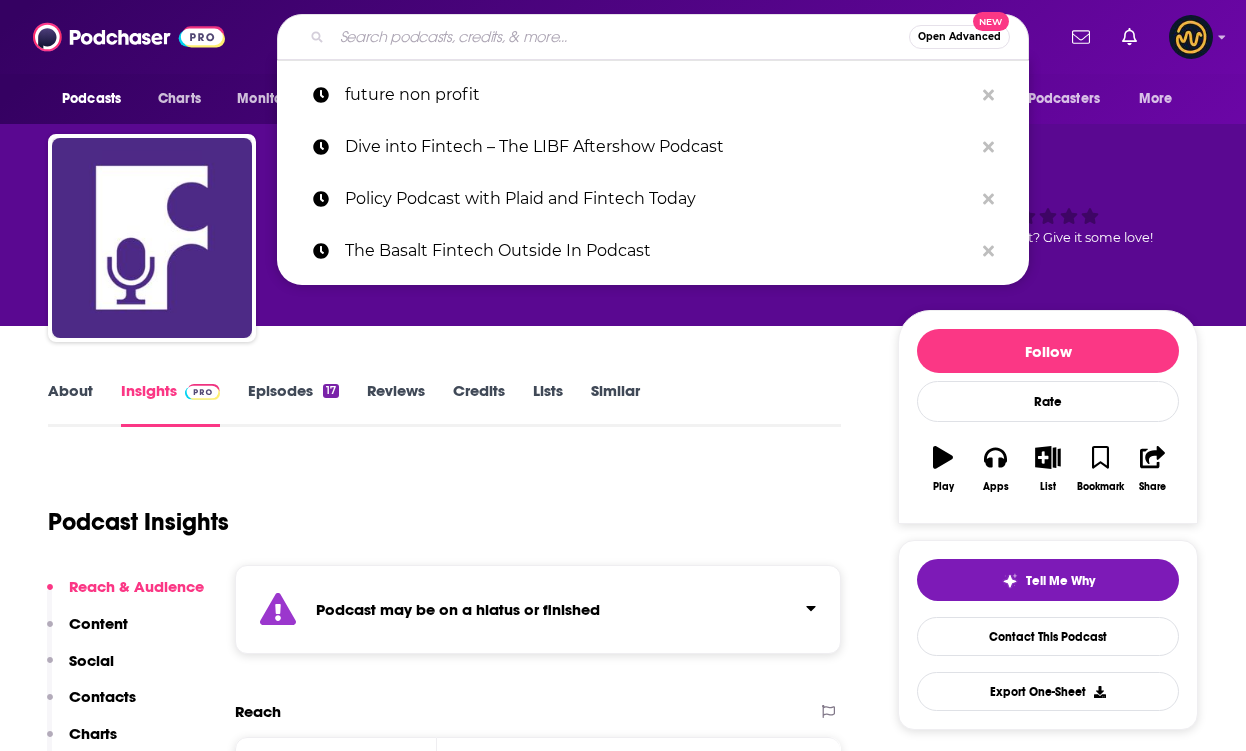 scroll, scrollTop: 0, scrollLeft: 0, axis: both 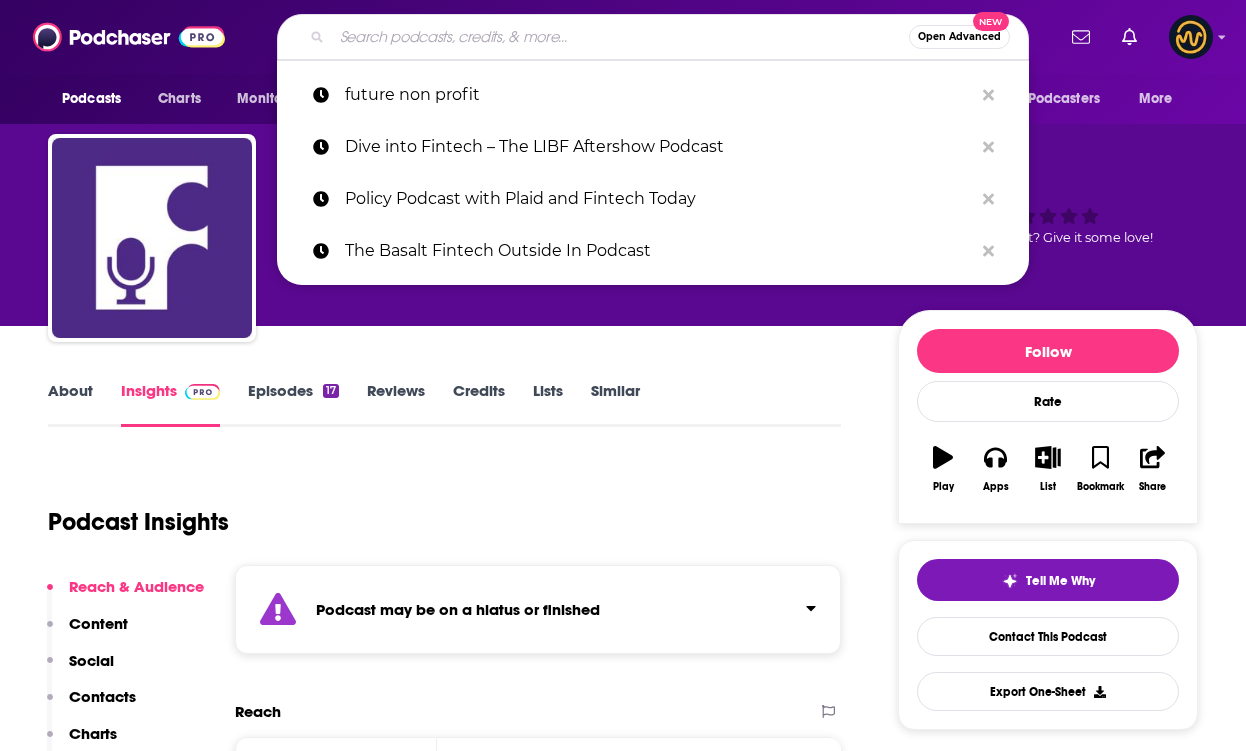 type on "m" 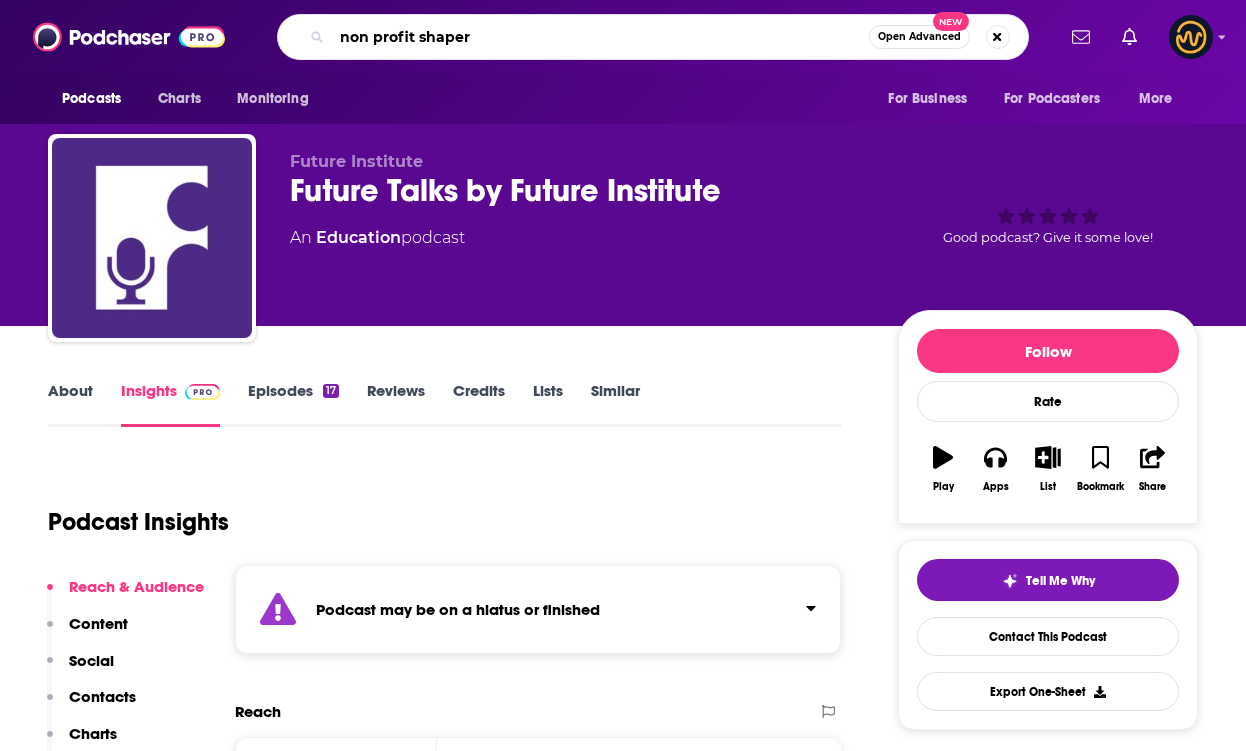 type on "non profit shapers" 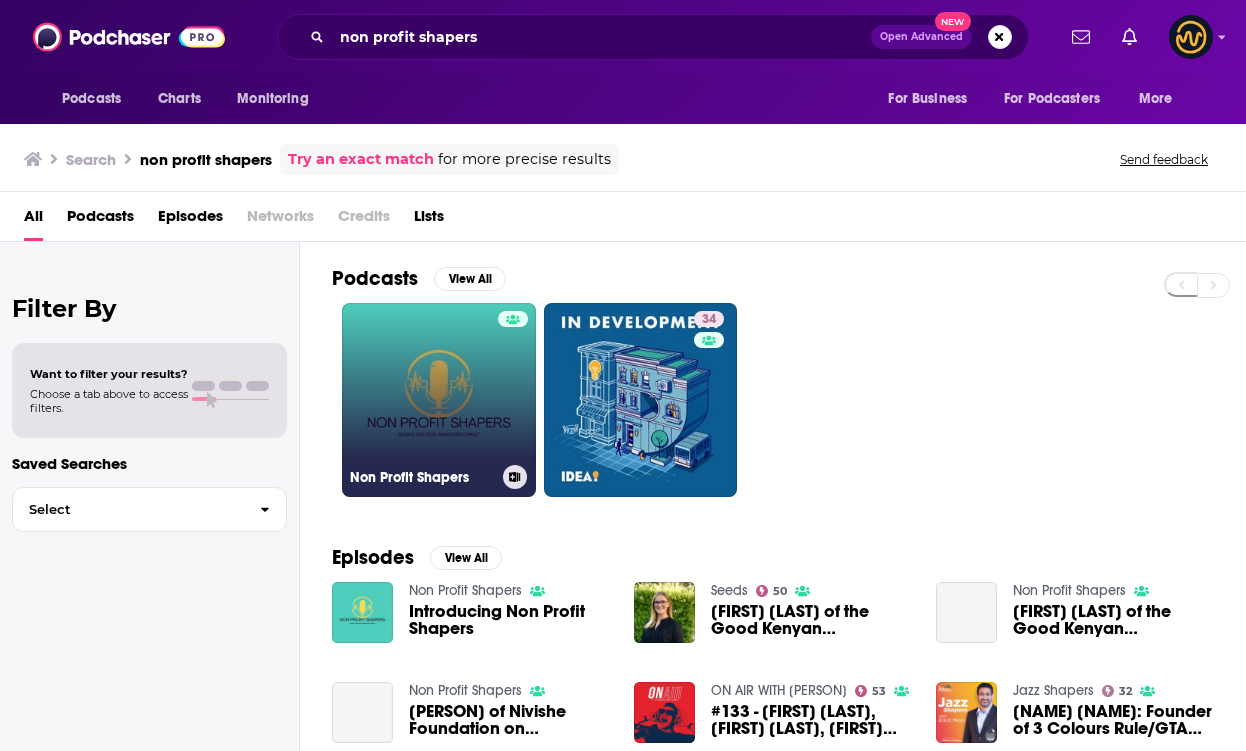 click on "Non Profit Shapers" at bounding box center (439, 400) 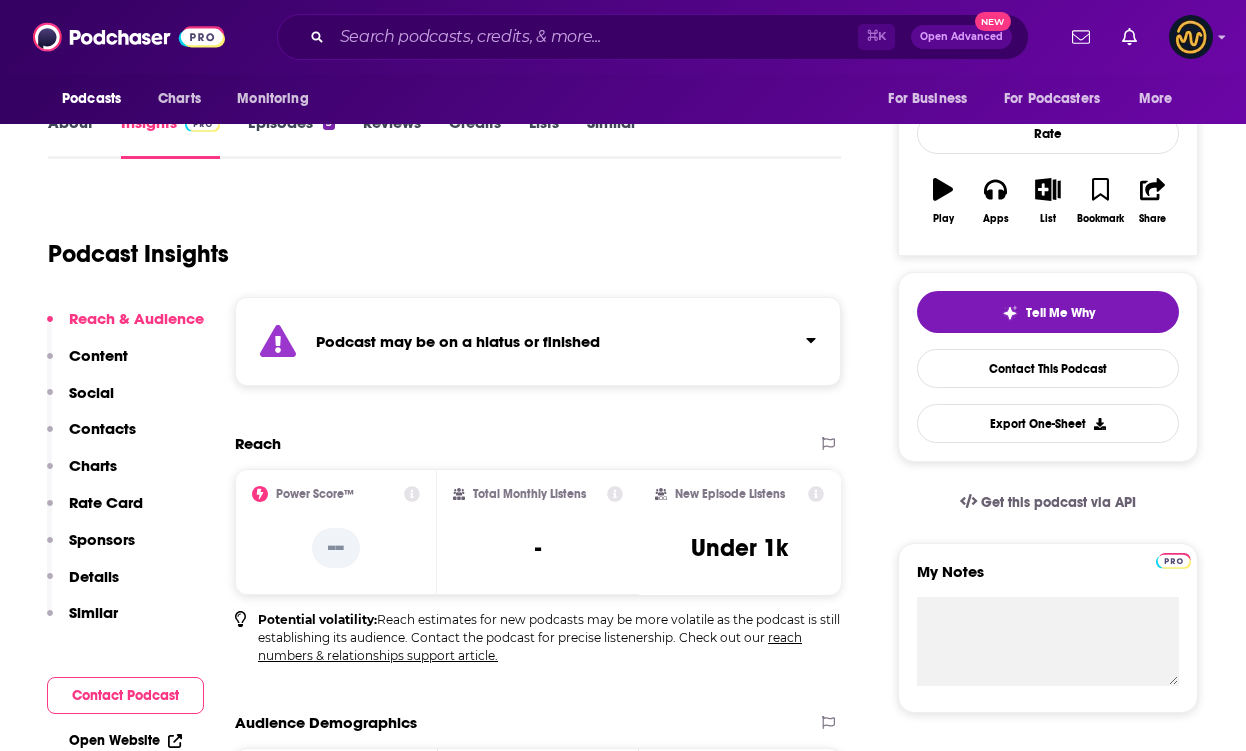 scroll, scrollTop: 0, scrollLeft: 0, axis: both 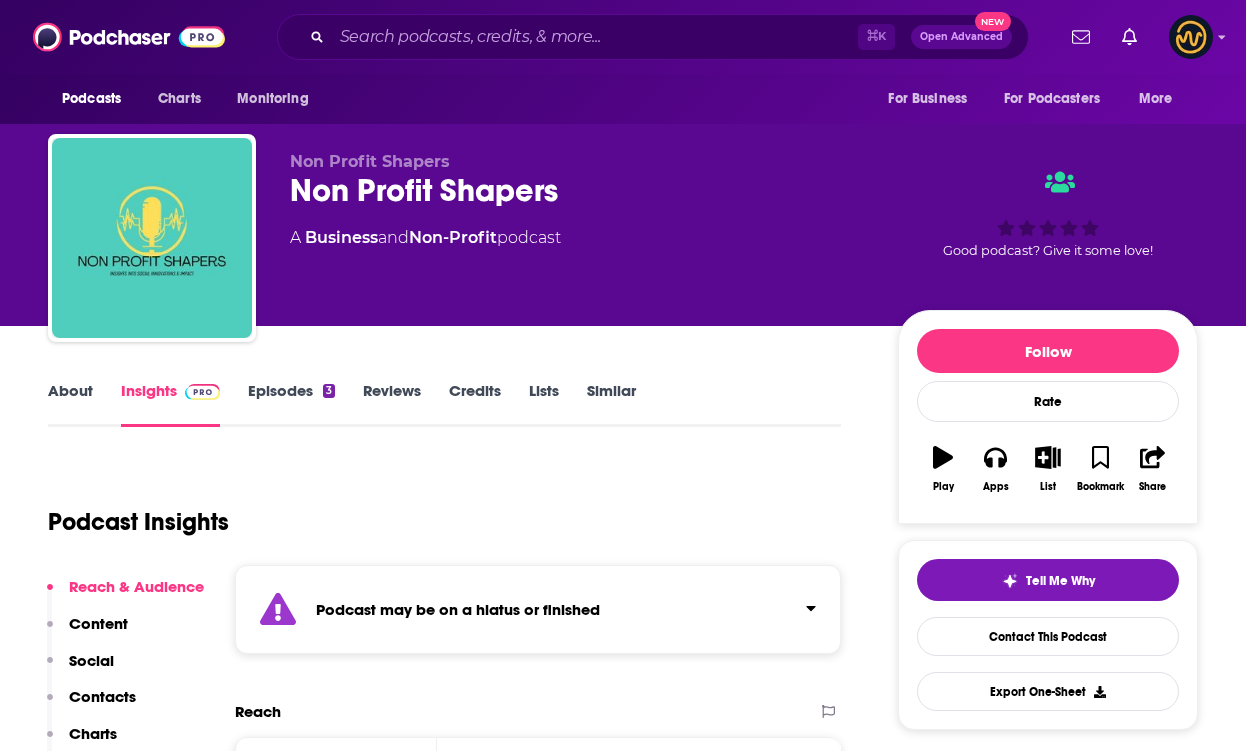 click on "About" at bounding box center [70, 404] 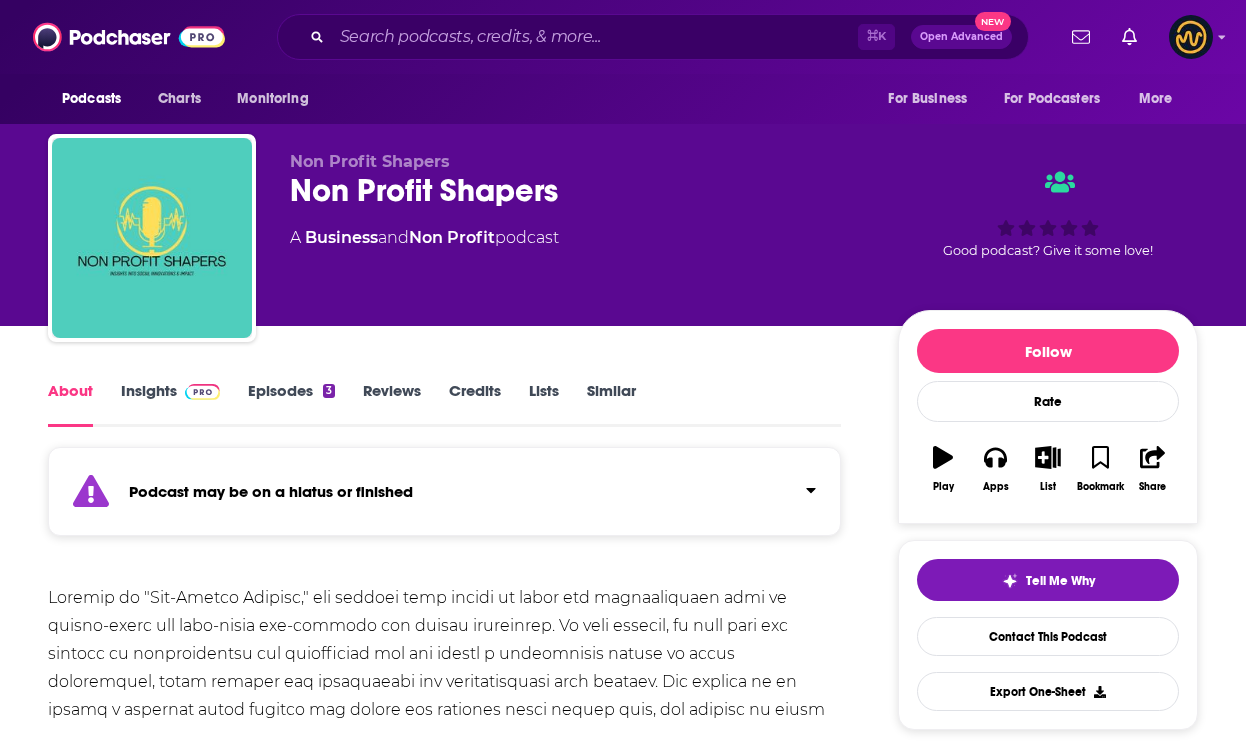 scroll, scrollTop: 0, scrollLeft: 0, axis: both 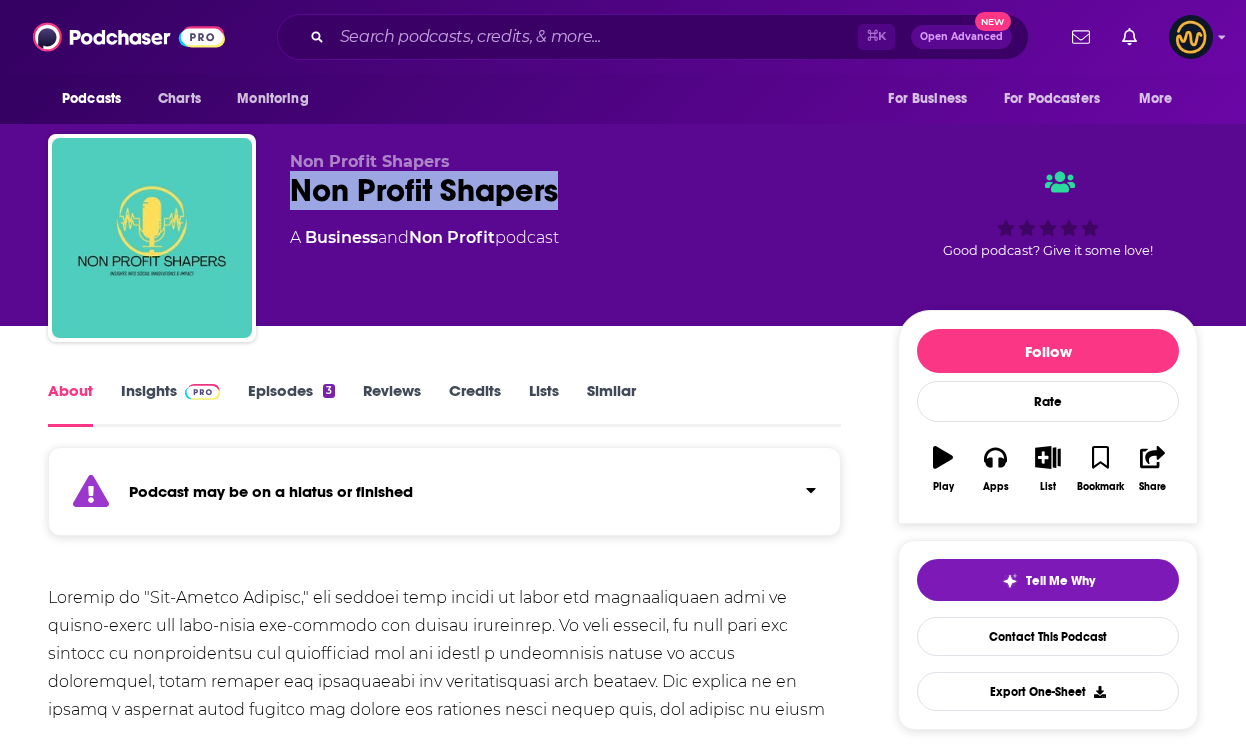 drag, startPoint x: 278, startPoint y: 183, endPoint x: 627, endPoint y: 191, distance: 349.09167 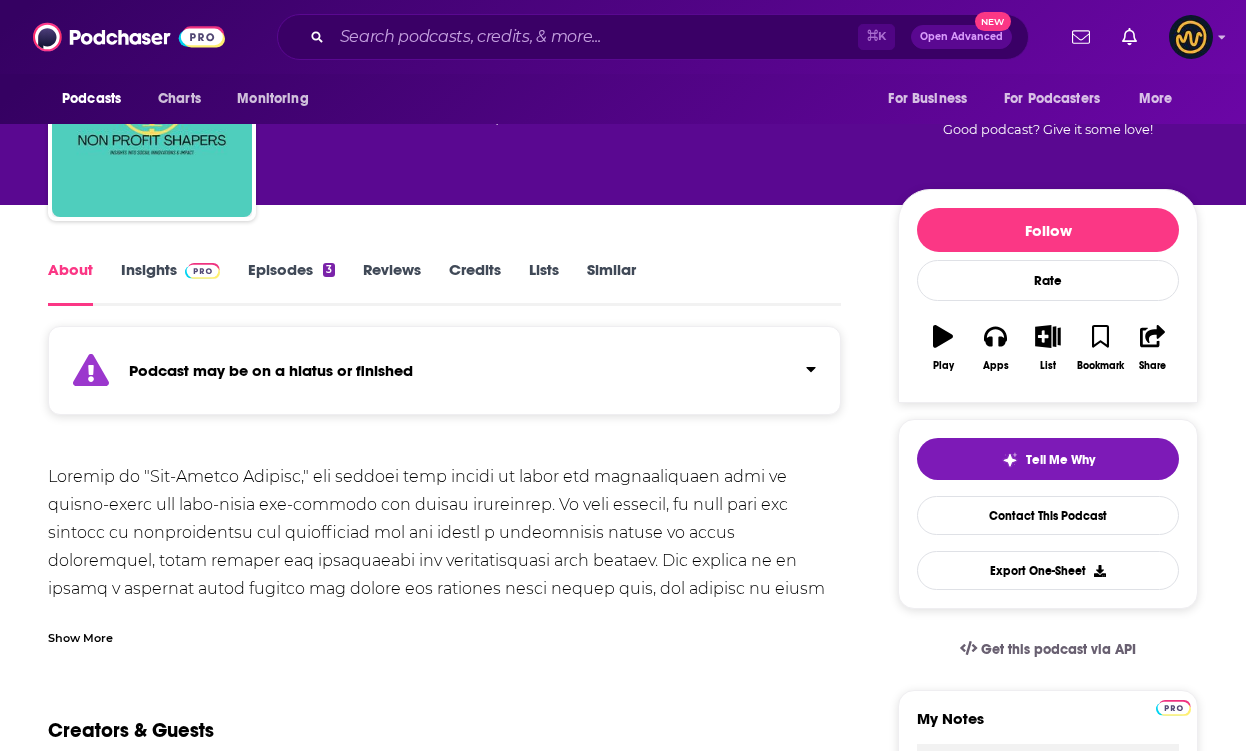 scroll, scrollTop: 188, scrollLeft: 0, axis: vertical 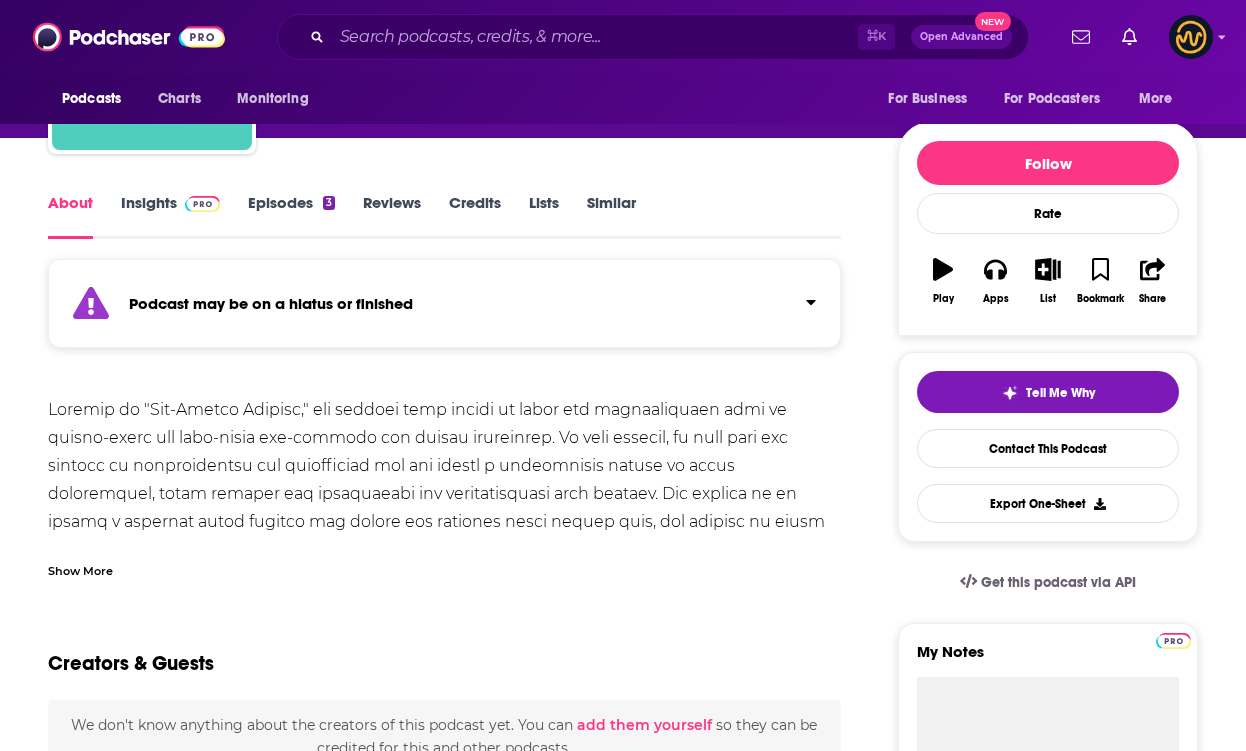 click on "Insights" at bounding box center (170, 216) 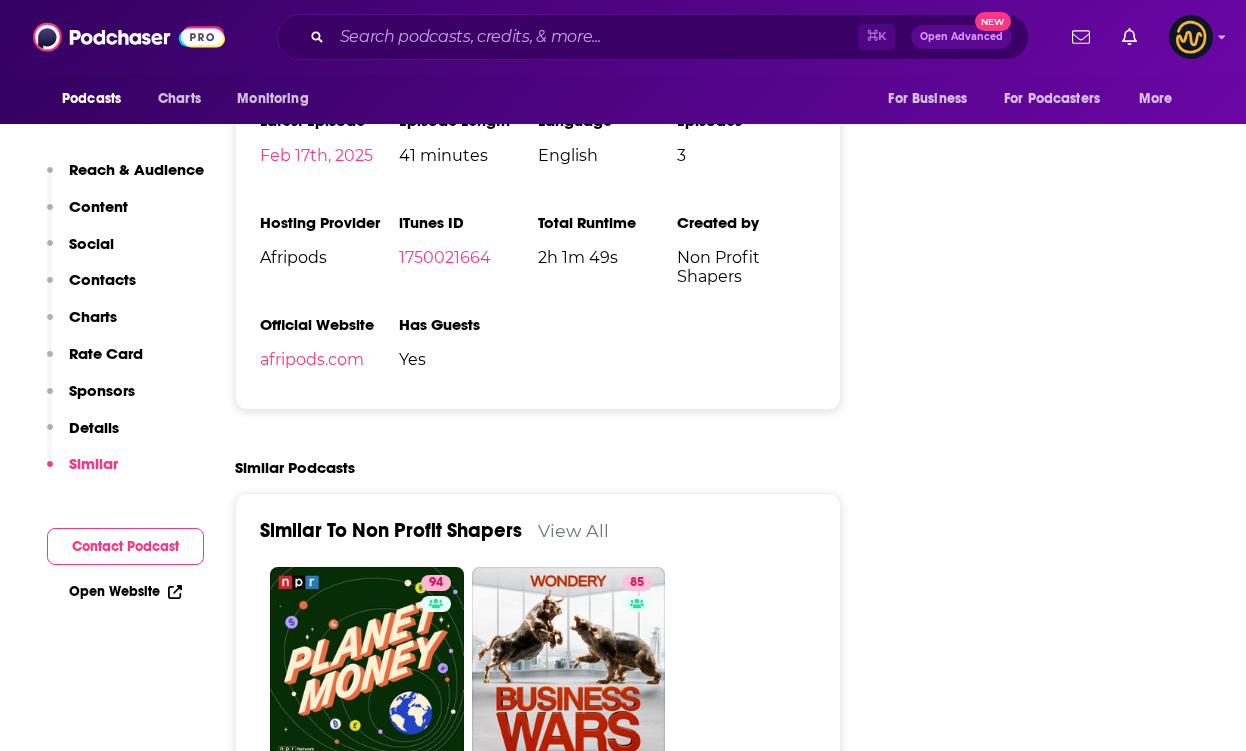 scroll, scrollTop: 2989, scrollLeft: 0, axis: vertical 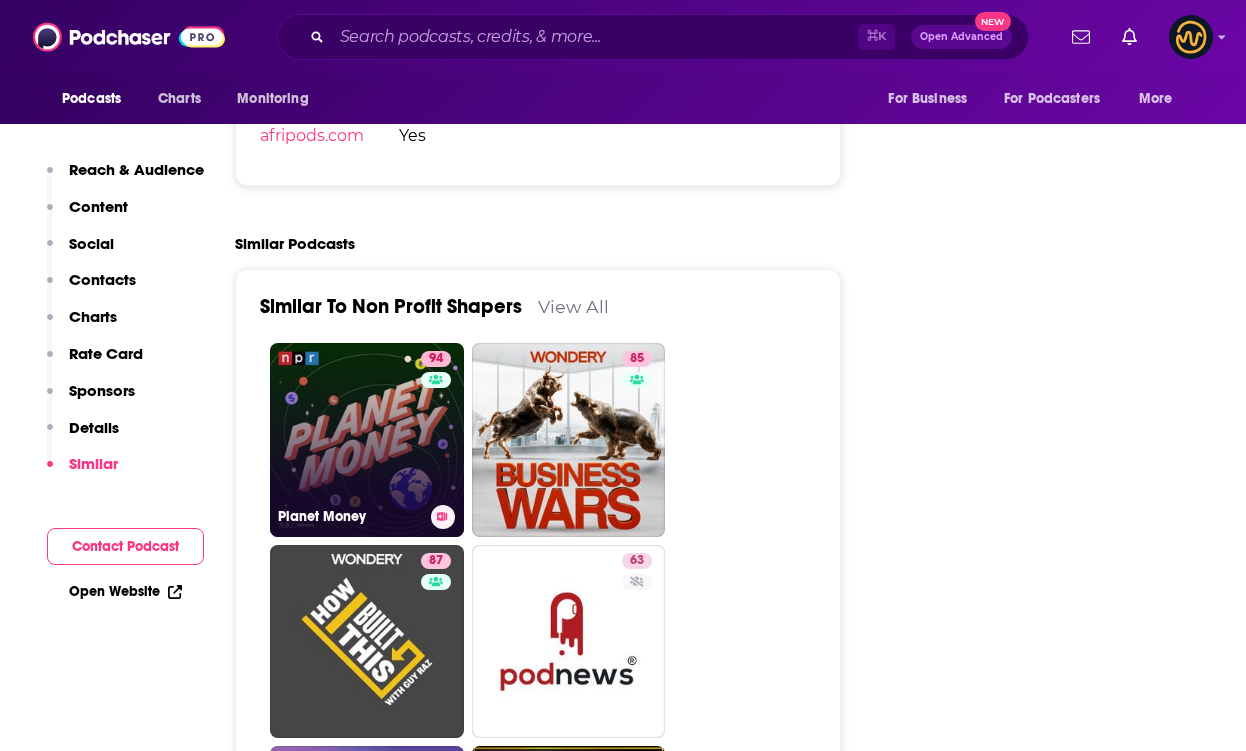click on "94 Planet Money" at bounding box center (367, 440) 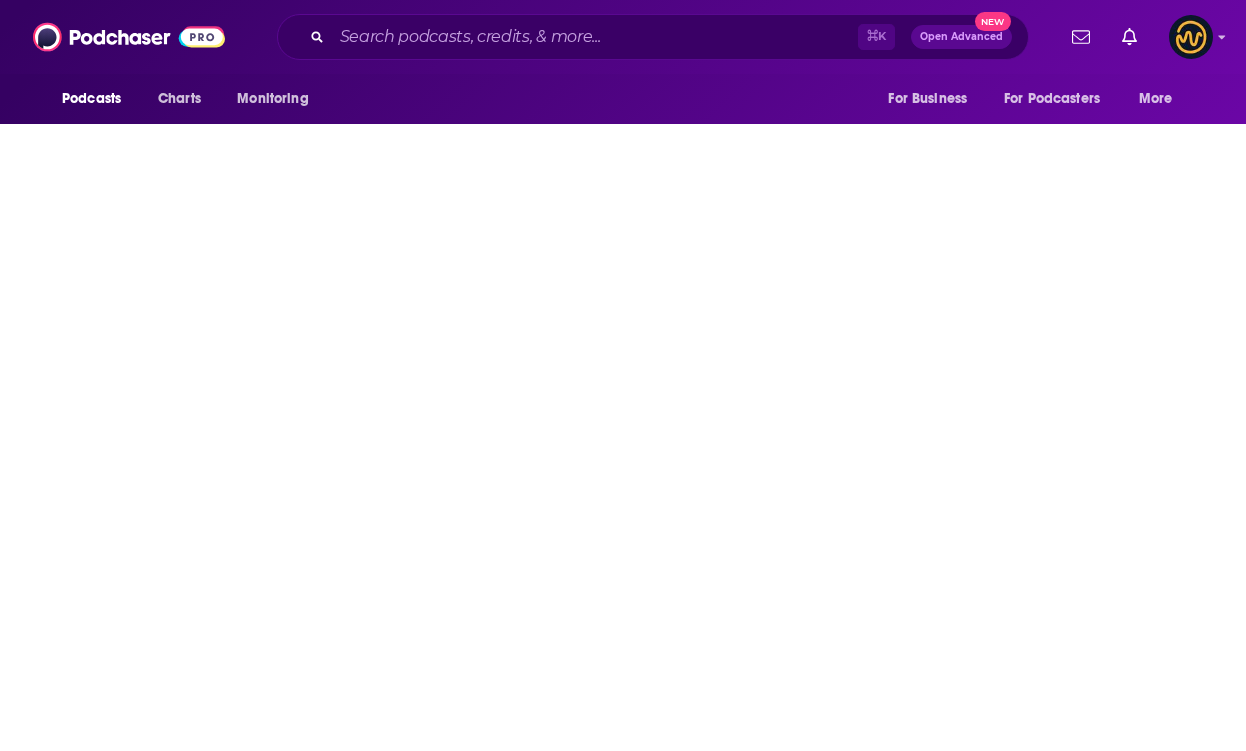 type on "https://www.podchaser.com/podcasts/planet-money-139479" 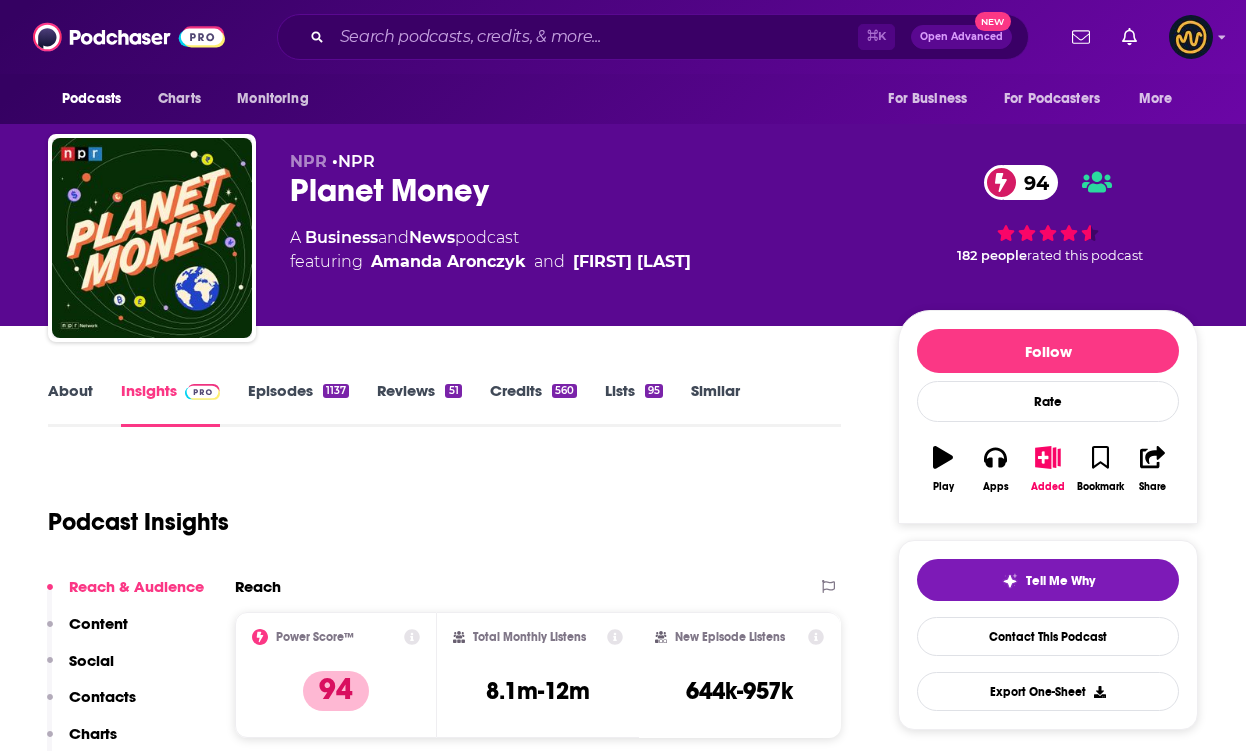 click on "About" at bounding box center [70, 404] 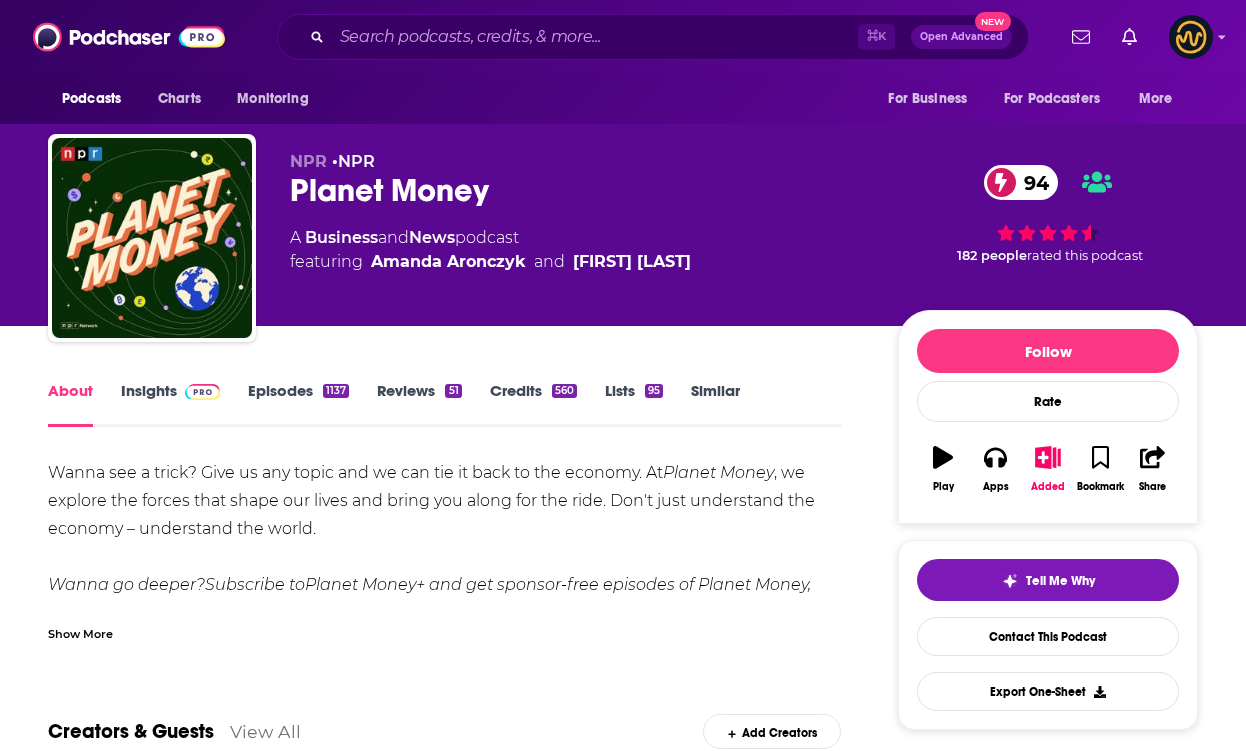 scroll, scrollTop: 0, scrollLeft: 0, axis: both 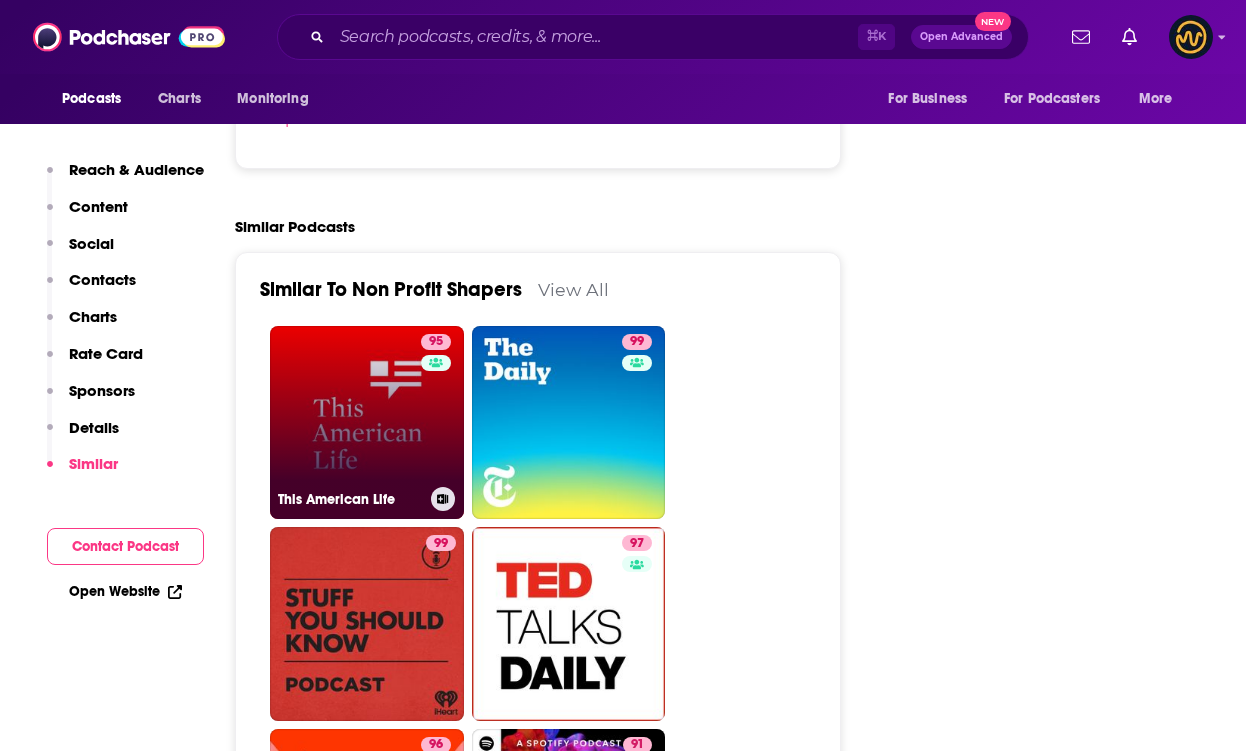 click on "95 This American Life" at bounding box center (367, 423) 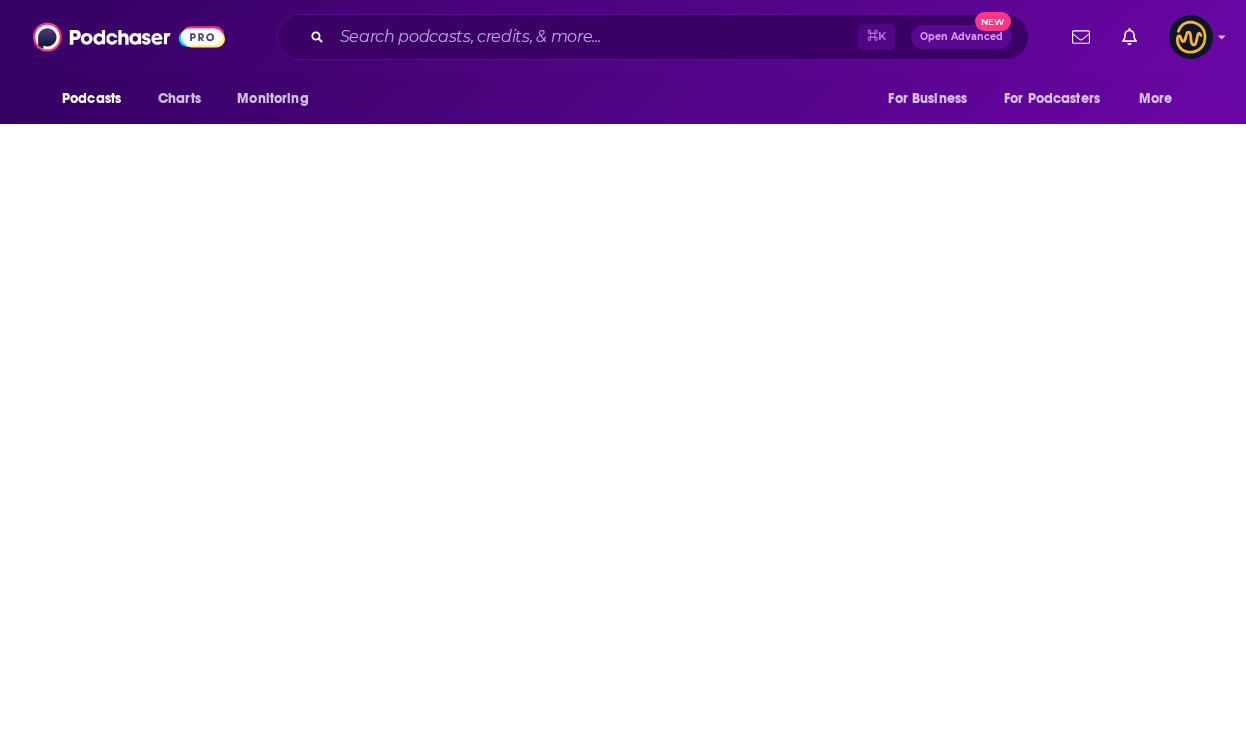 type on "https://www.podchaser.com/podcasts/this-american-life-39961" 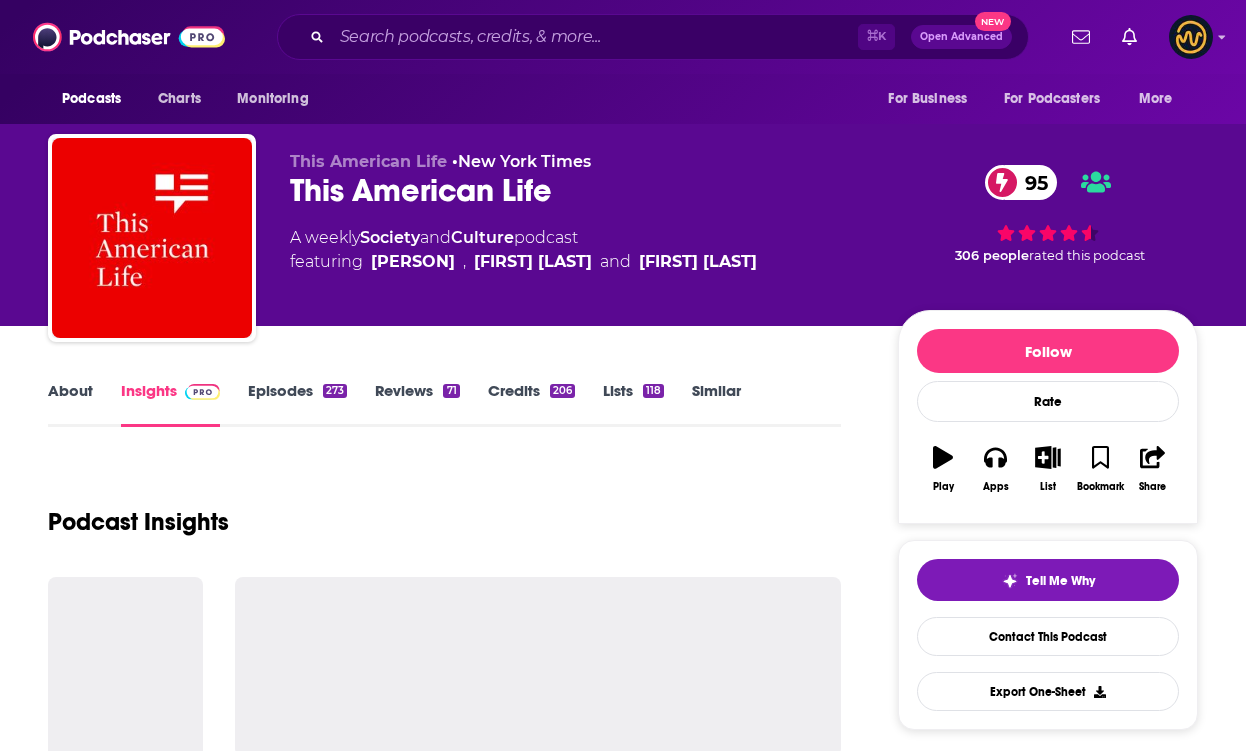 scroll, scrollTop: 140, scrollLeft: 0, axis: vertical 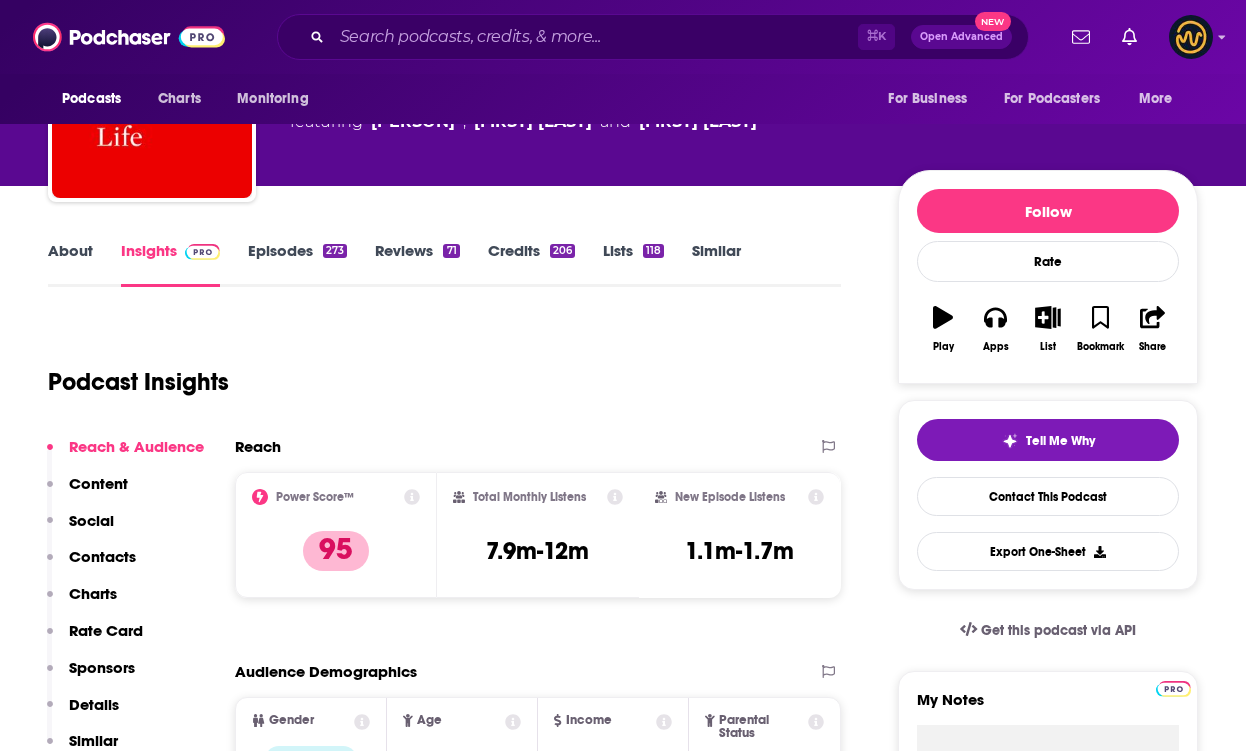 click on "About" at bounding box center [70, 264] 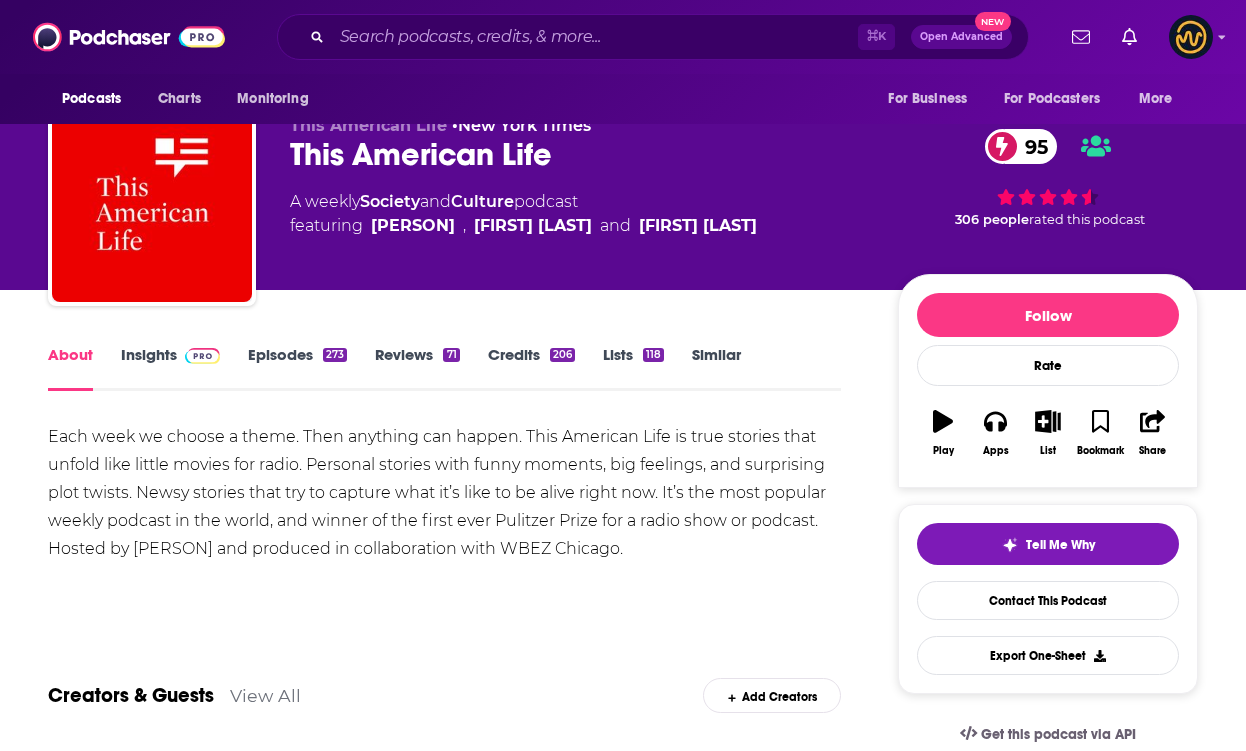 scroll, scrollTop: -1, scrollLeft: 0, axis: vertical 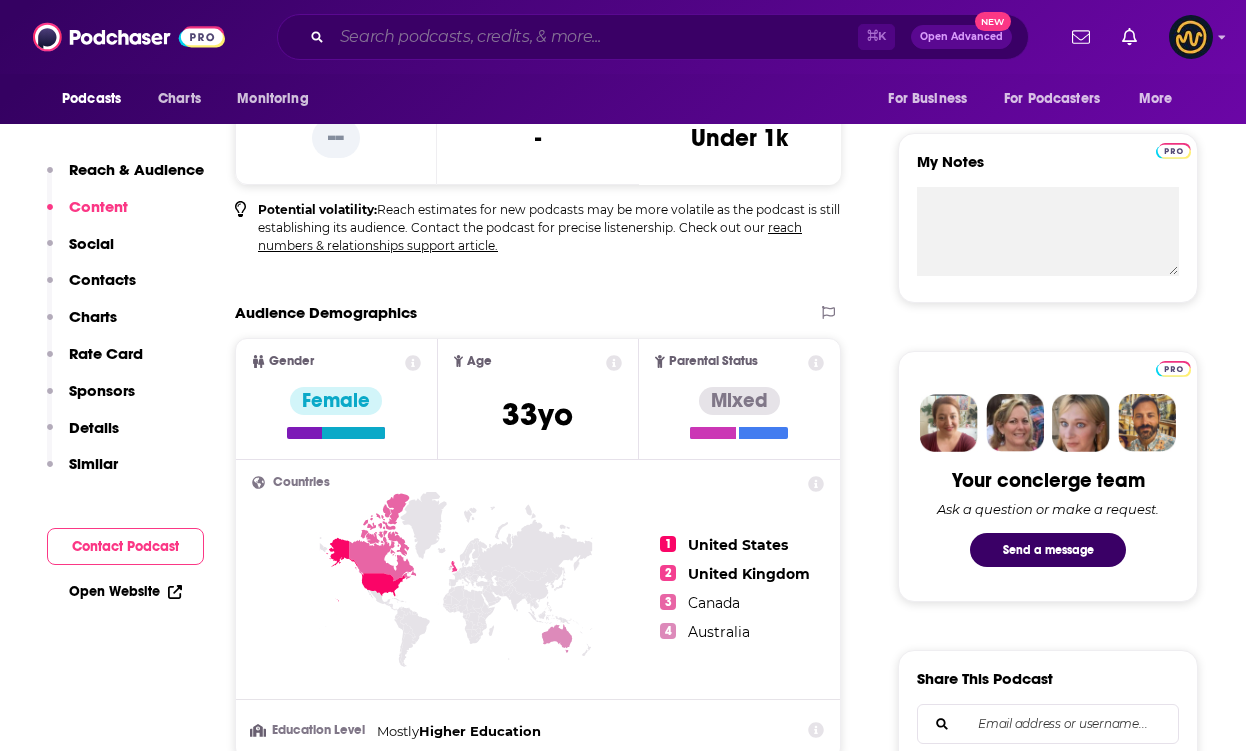 click at bounding box center [595, 37] 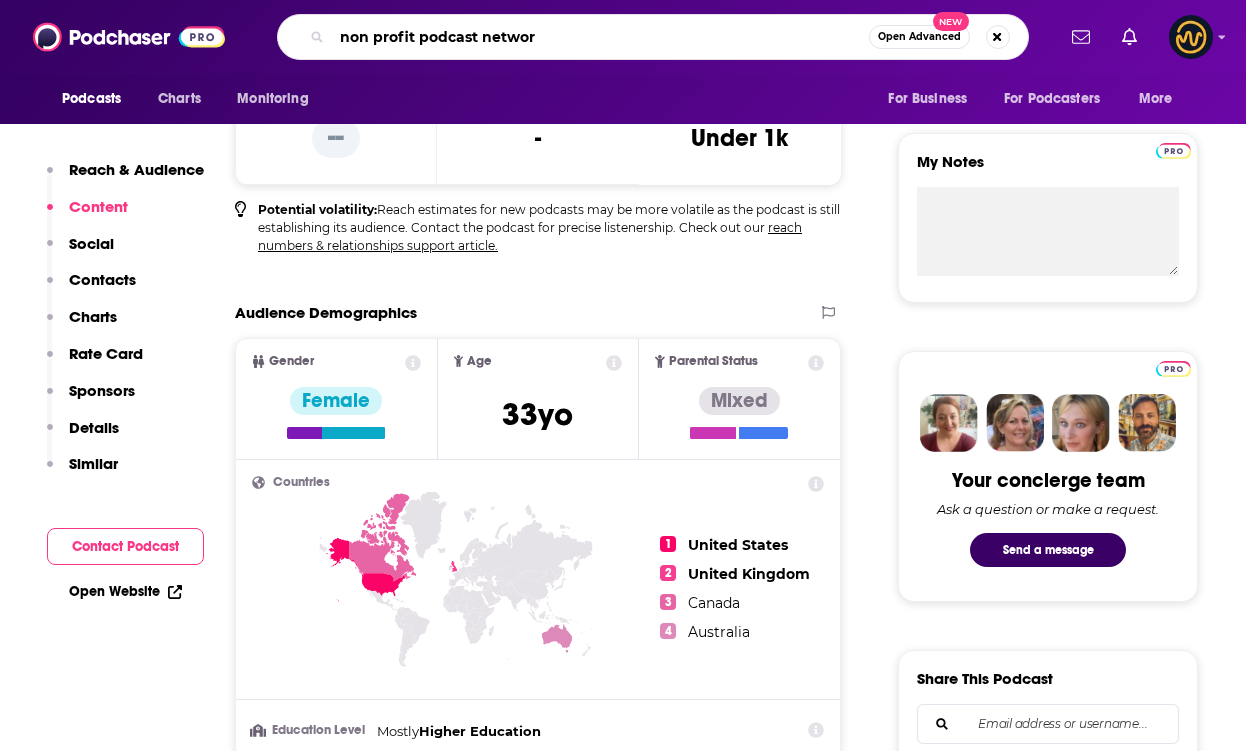 type on "non profit podcast network" 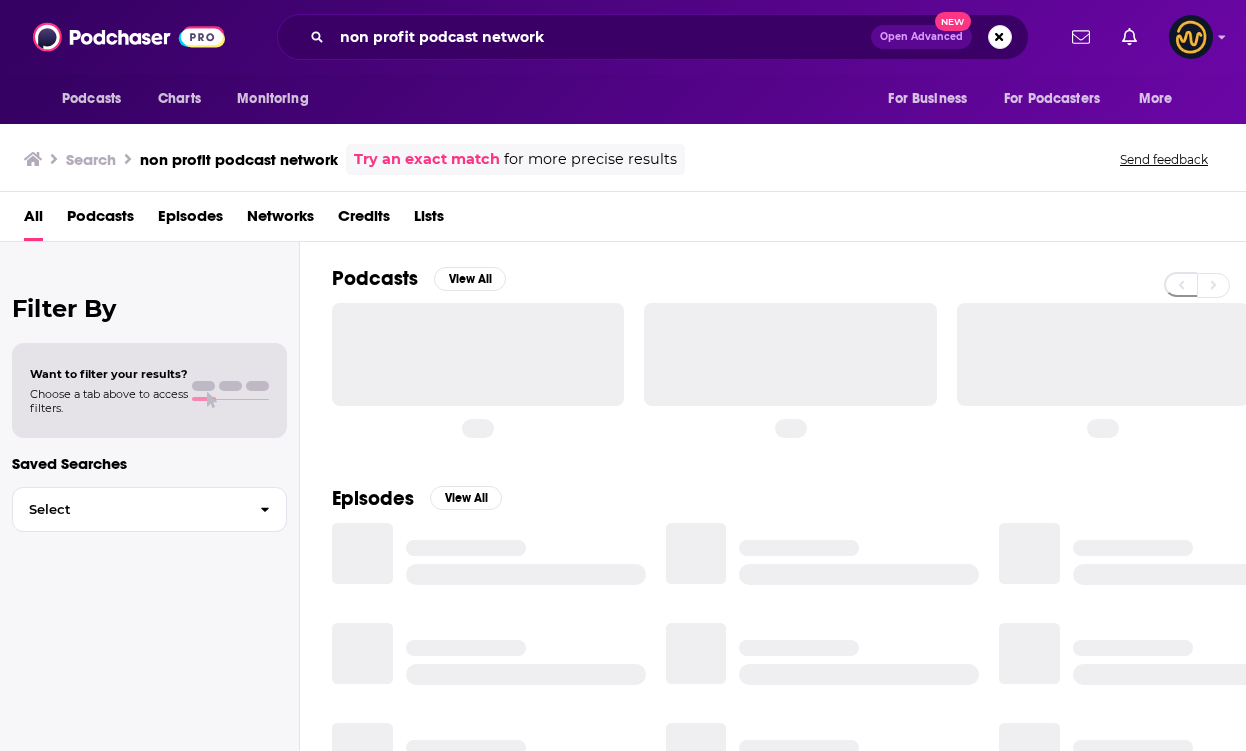 scroll, scrollTop: 0, scrollLeft: 0, axis: both 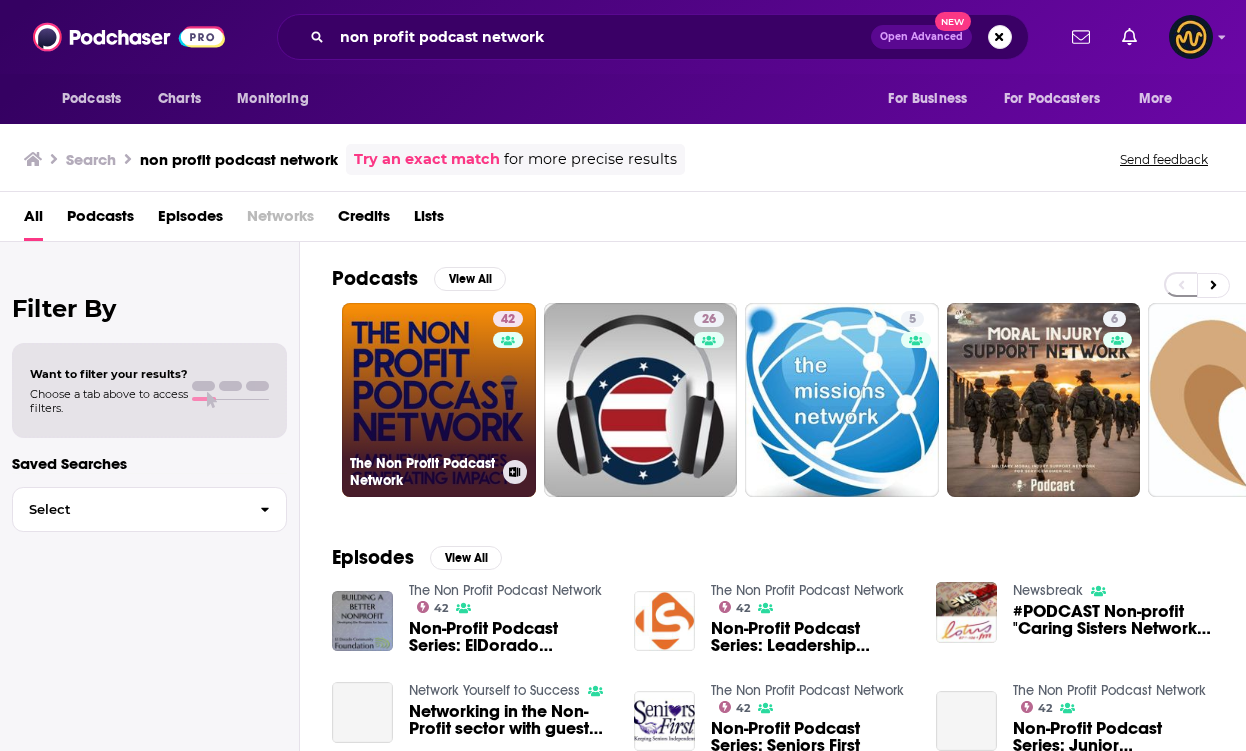 click on "42 The Non Profit Podcast Network" at bounding box center (439, 400) 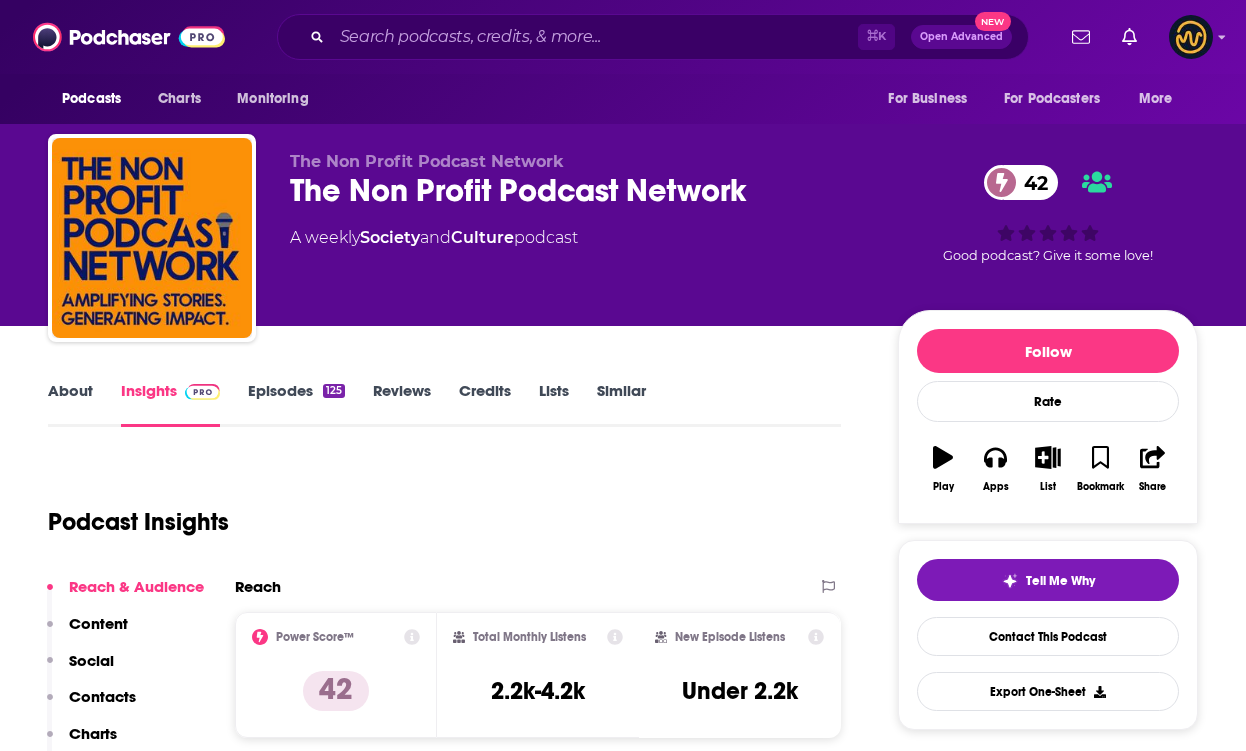 click on "About" at bounding box center (70, 404) 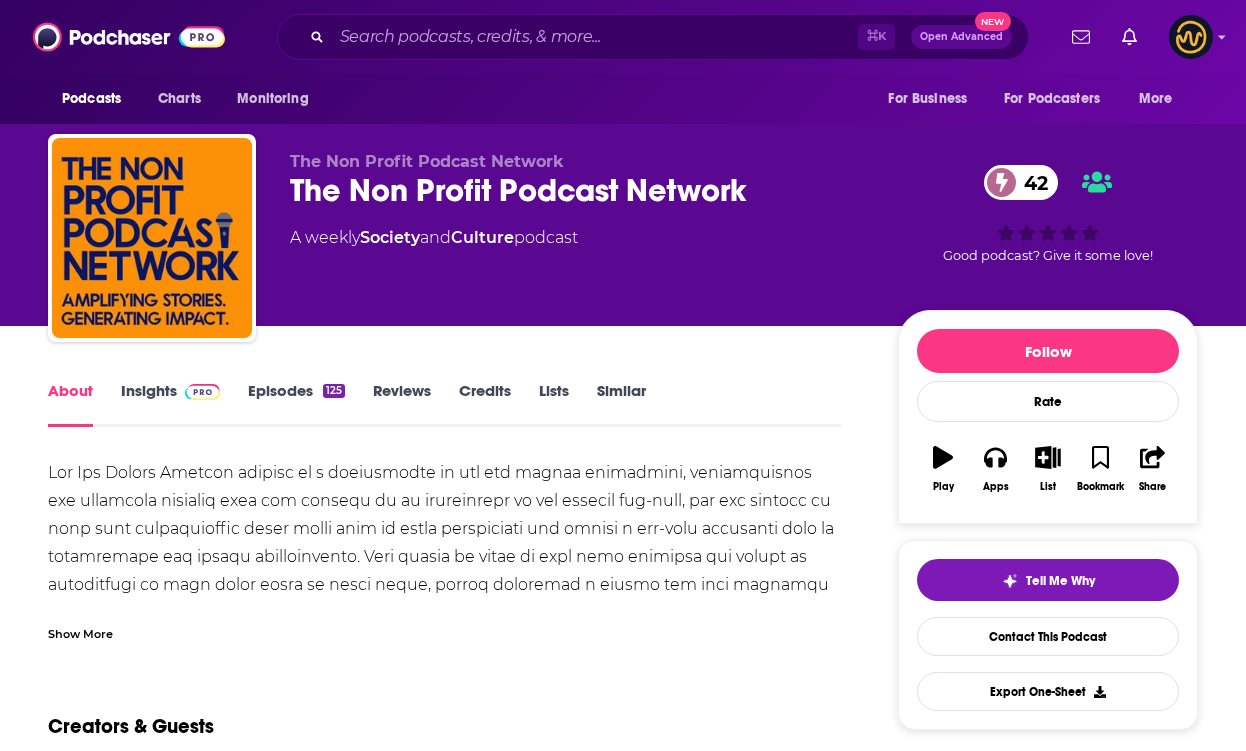 scroll, scrollTop: 46, scrollLeft: 0, axis: vertical 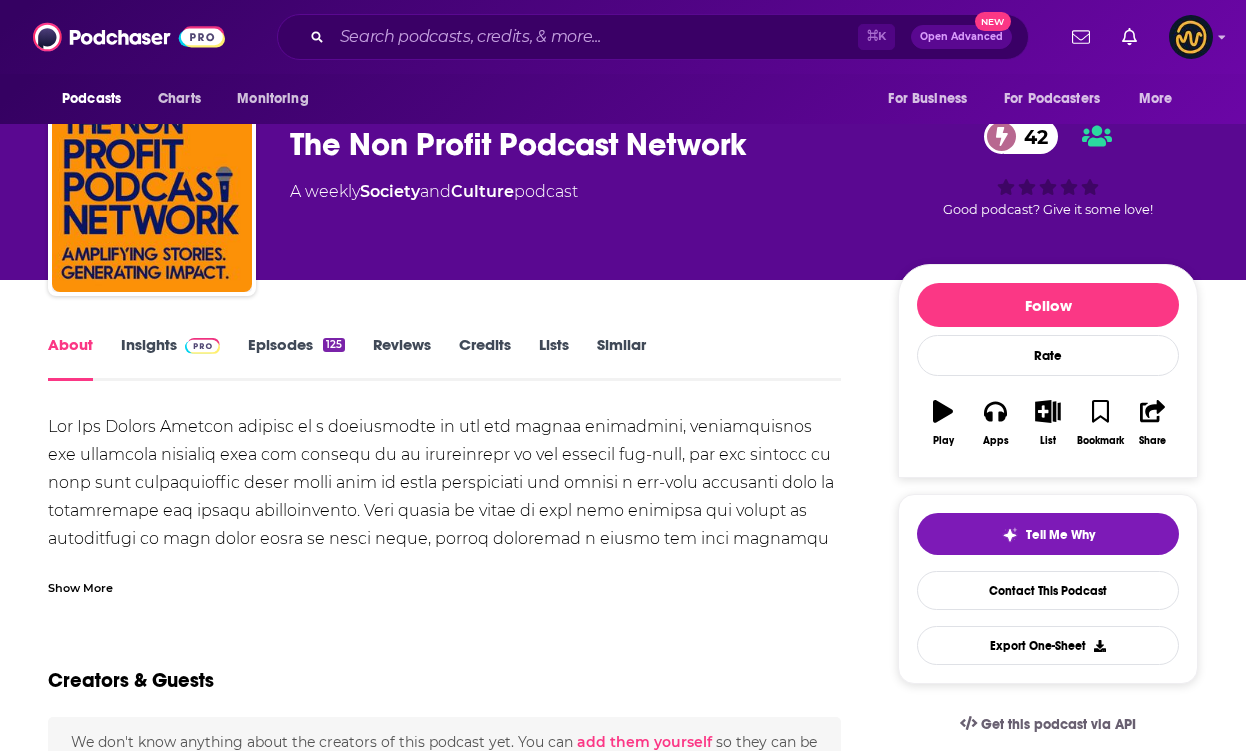 click on "Show More" at bounding box center (80, 586) 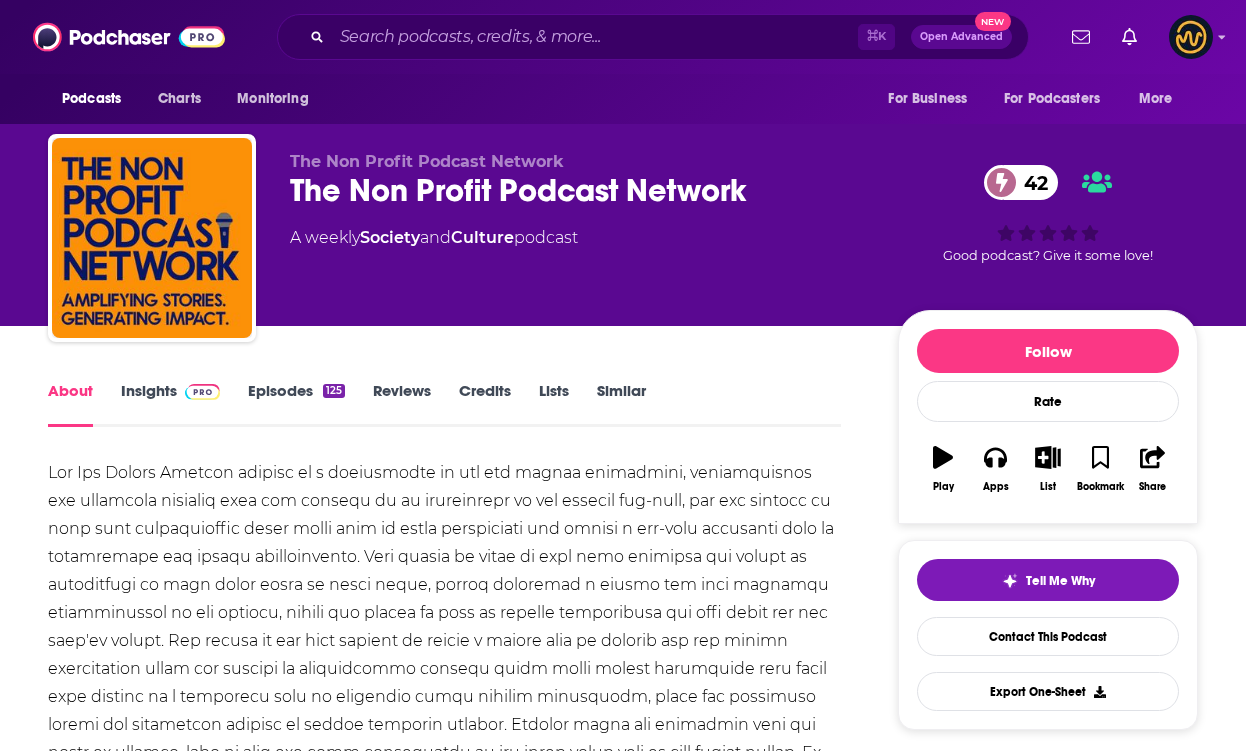 scroll, scrollTop: 0, scrollLeft: 0, axis: both 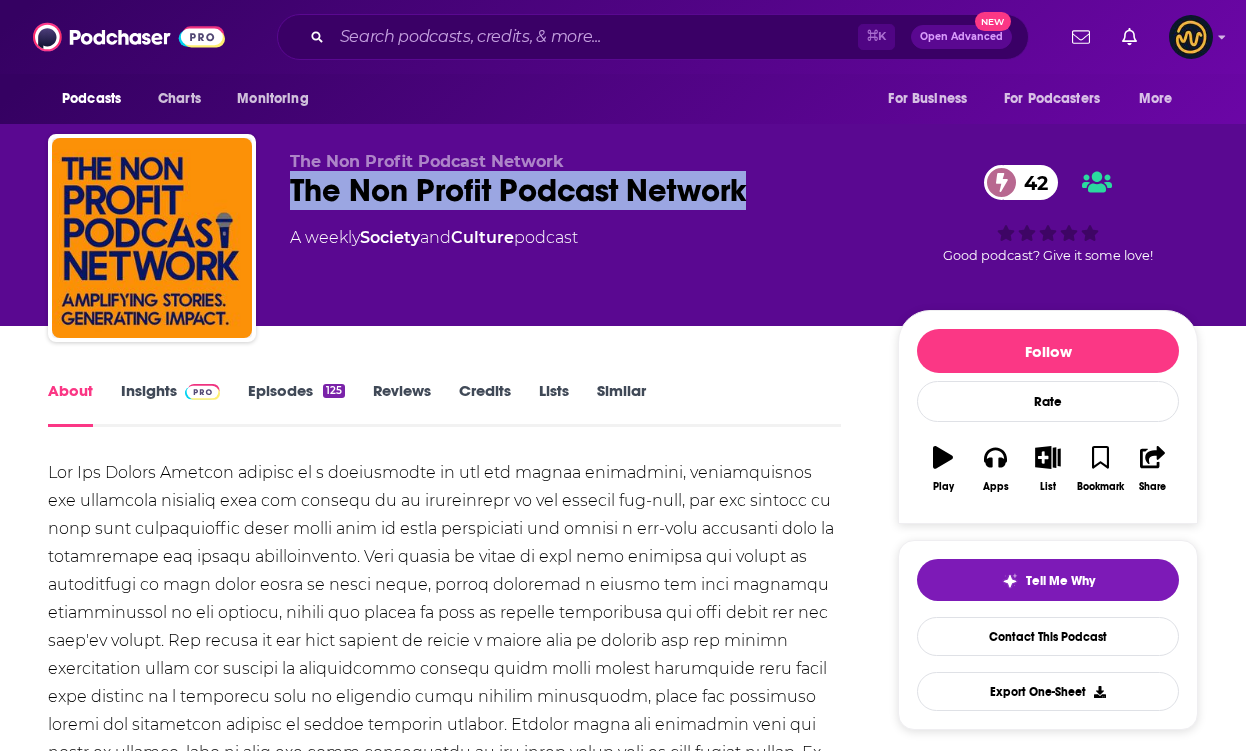 drag, startPoint x: 296, startPoint y: 181, endPoint x: 767, endPoint y: 184, distance: 471.00955 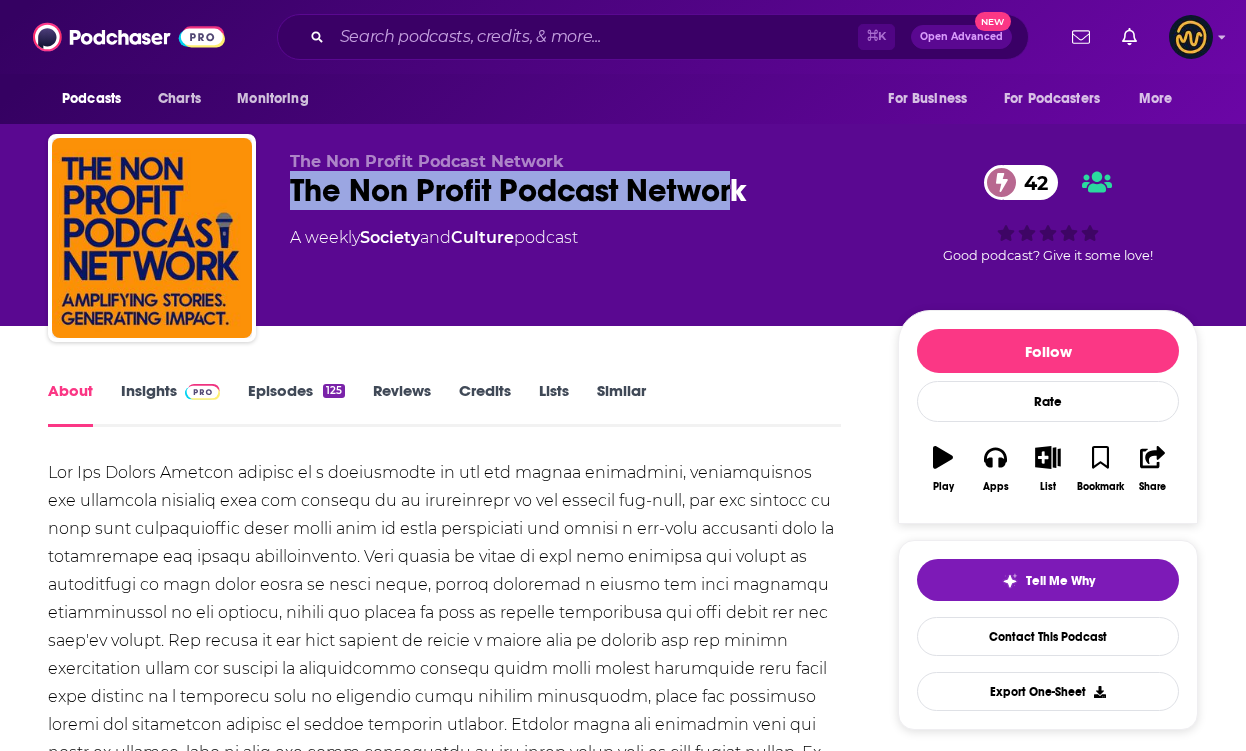 drag, startPoint x: 293, startPoint y: 184, endPoint x: 771, endPoint y: 194, distance: 478.10458 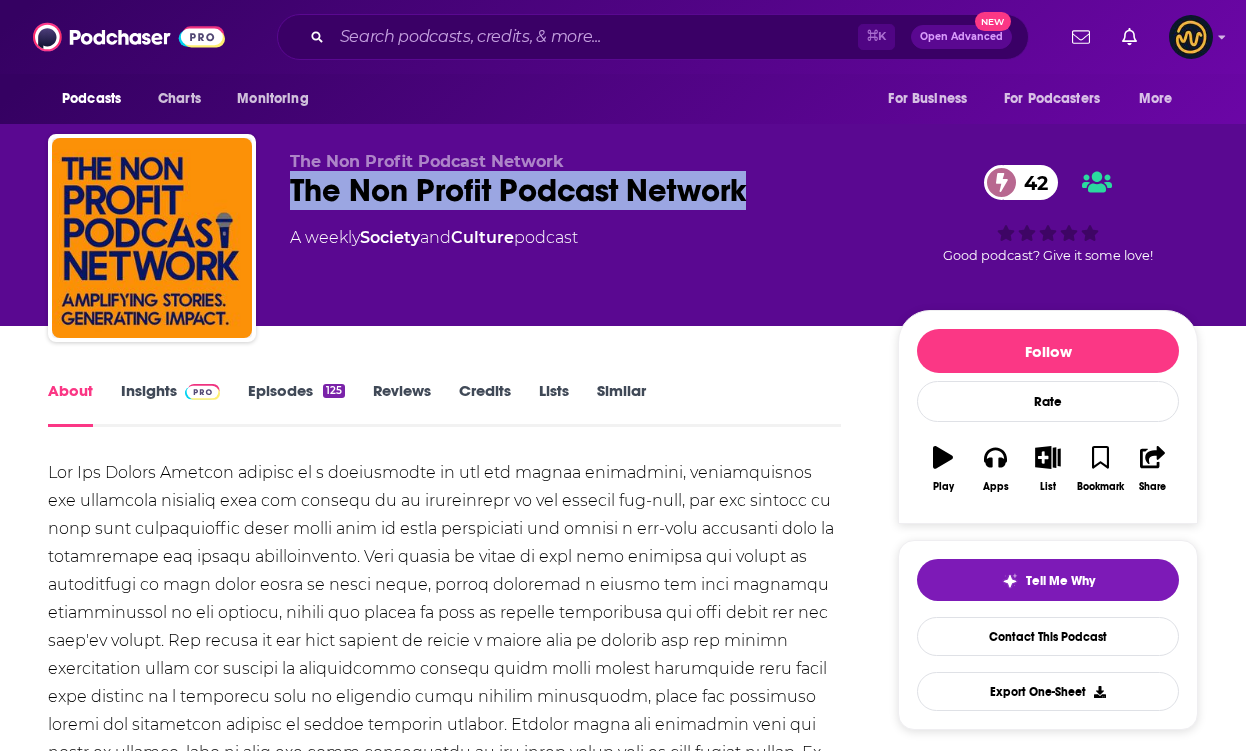 copy on "The Non Profit Podcast Network" 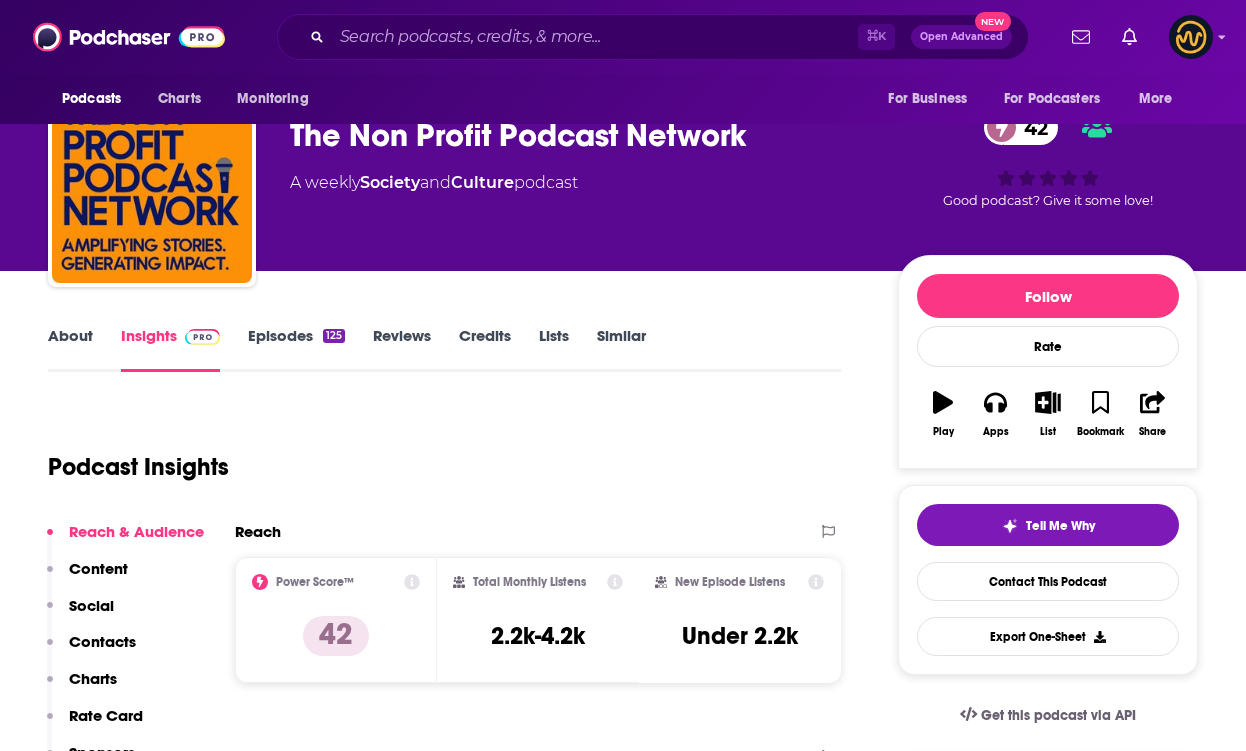 scroll, scrollTop: 145, scrollLeft: 0, axis: vertical 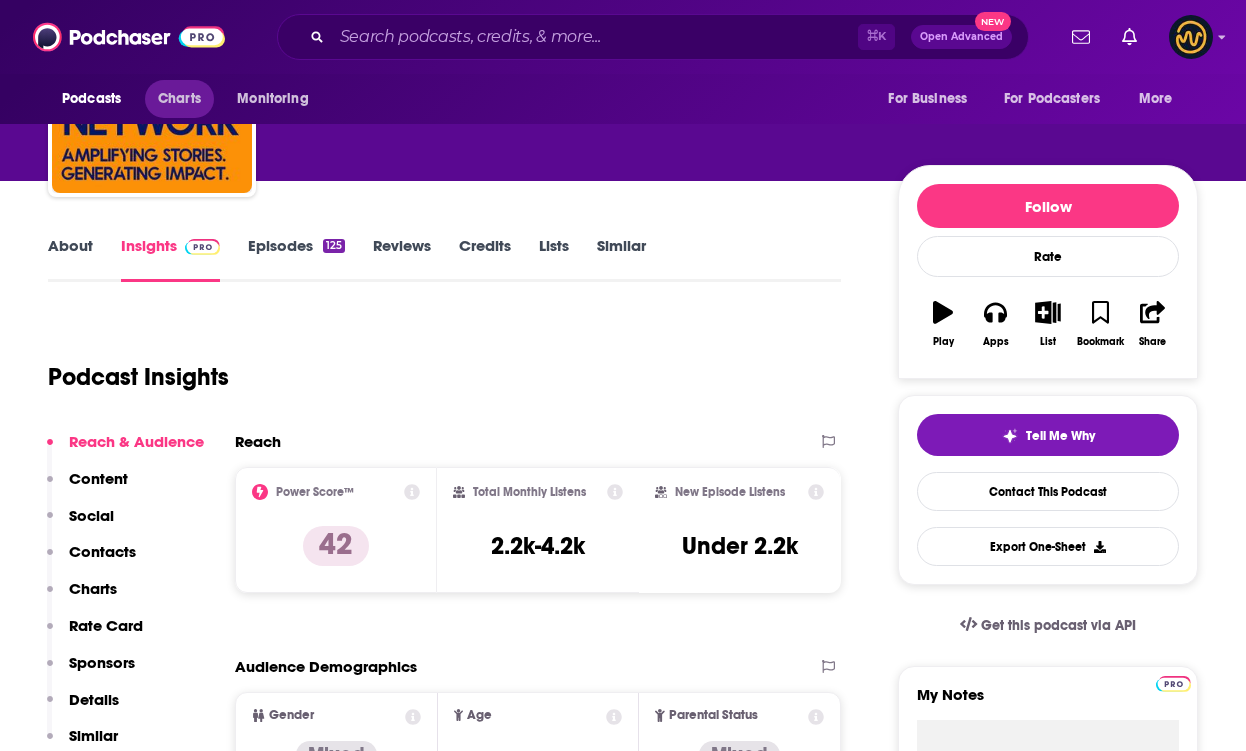 click on "Charts" at bounding box center [179, 99] 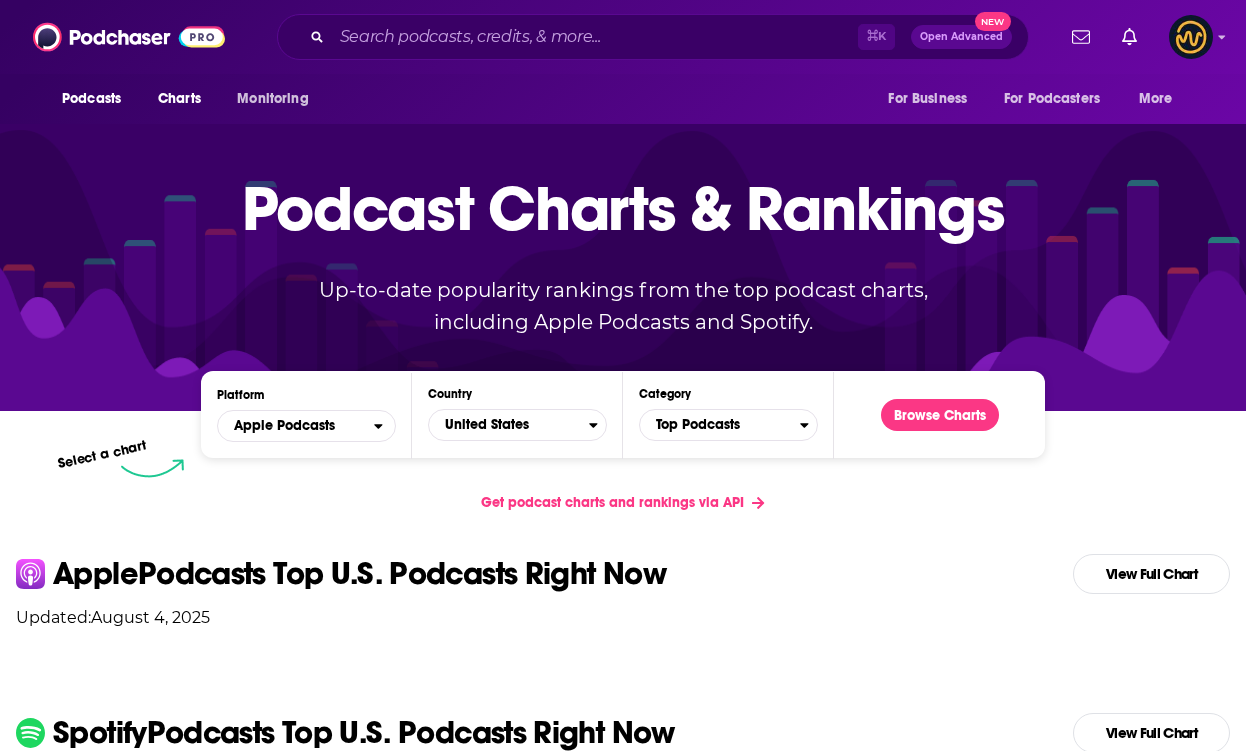 scroll, scrollTop: 52, scrollLeft: 0, axis: vertical 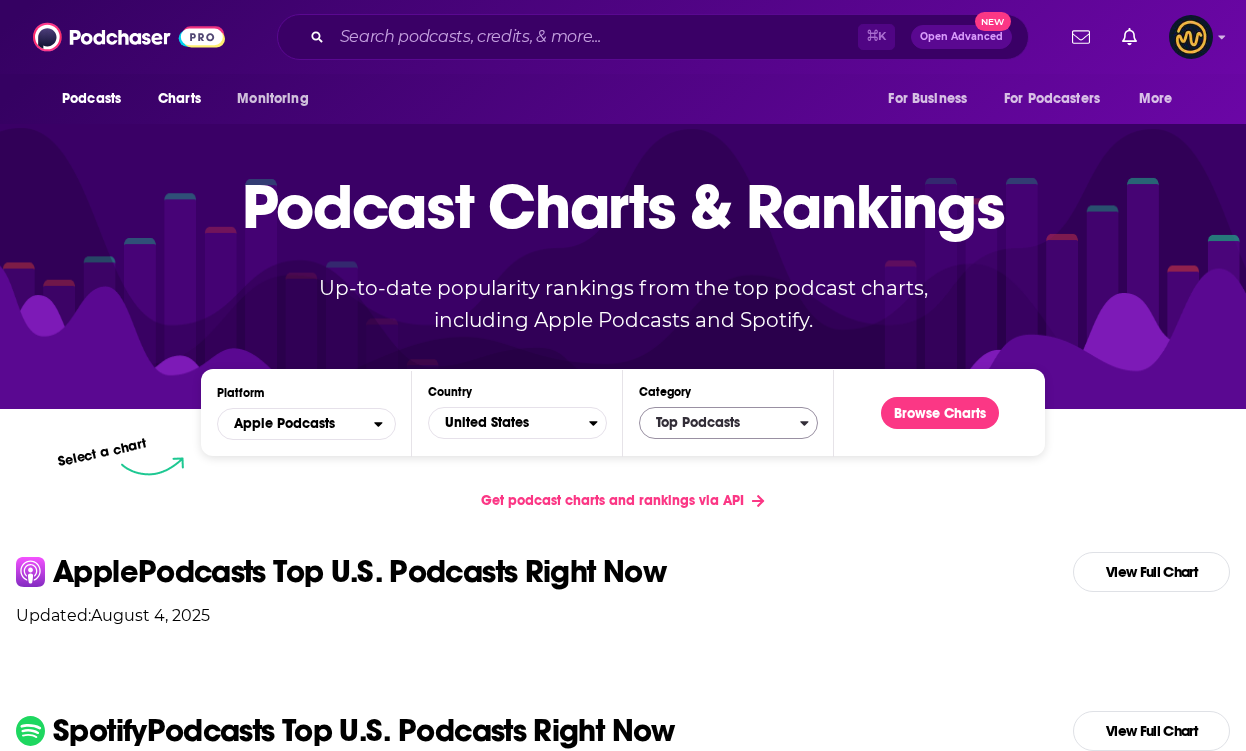 click on "Top Podcasts" at bounding box center (720, 423) 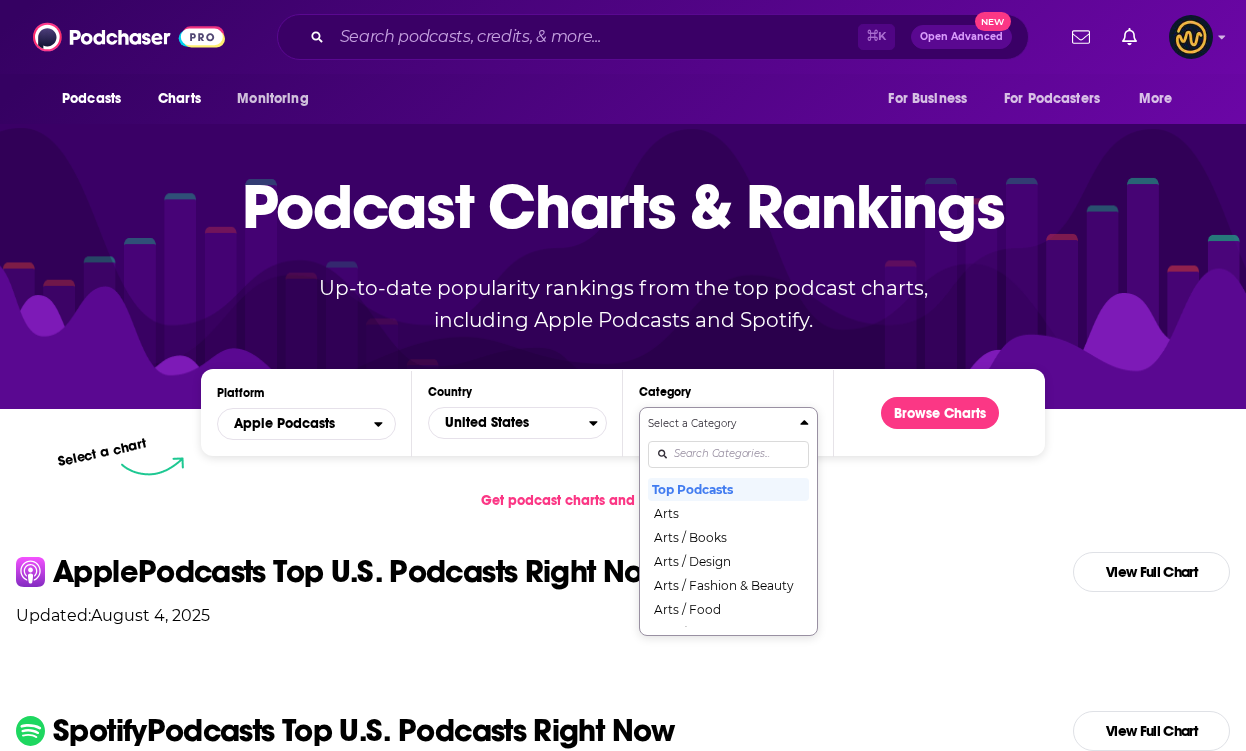 scroll, scrollTop: 0, scrollLeft: 0, axis: both 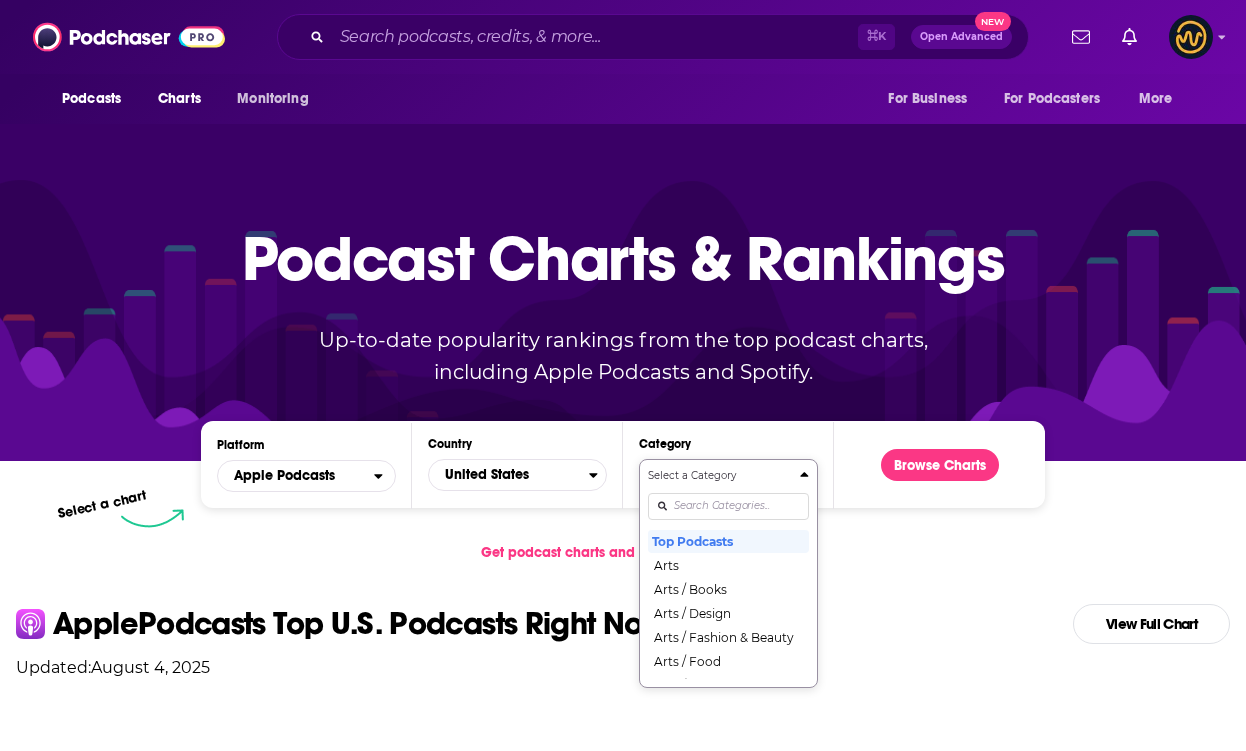 click at bounding box center [728, 506] 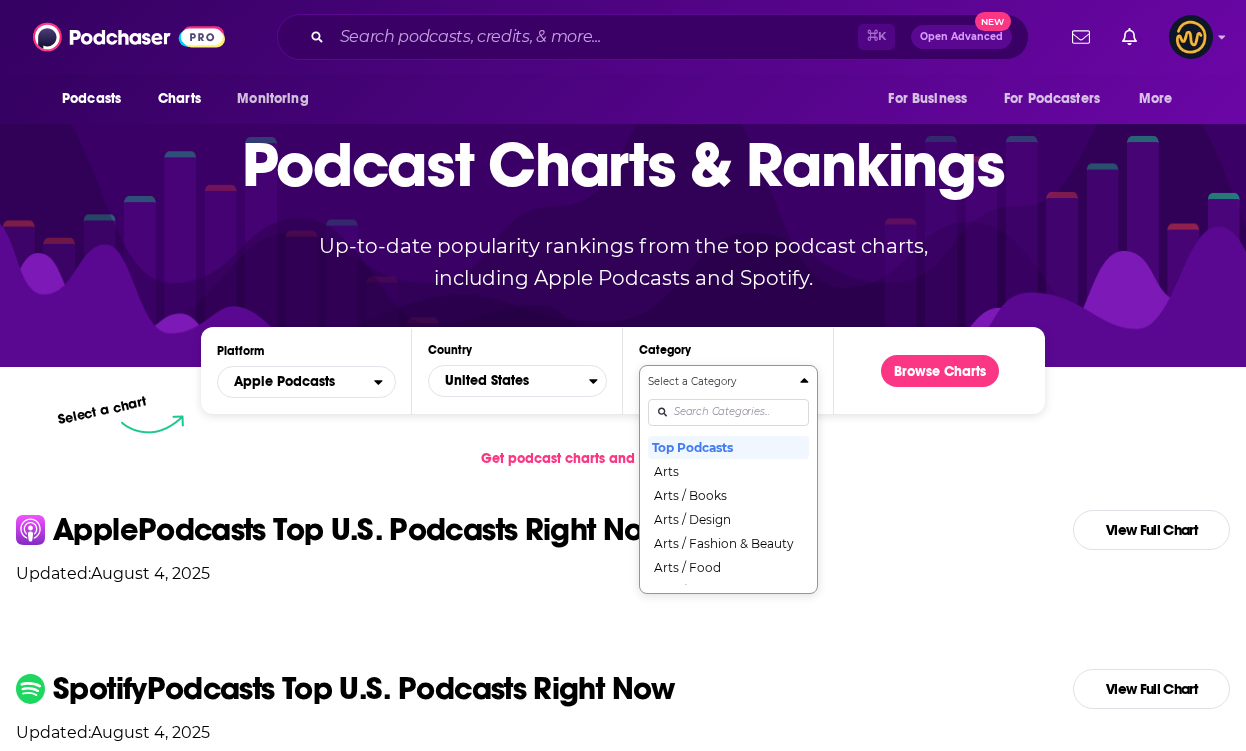 scroll, scrollTop: 131, scrollLeft: 0, axis: vertical 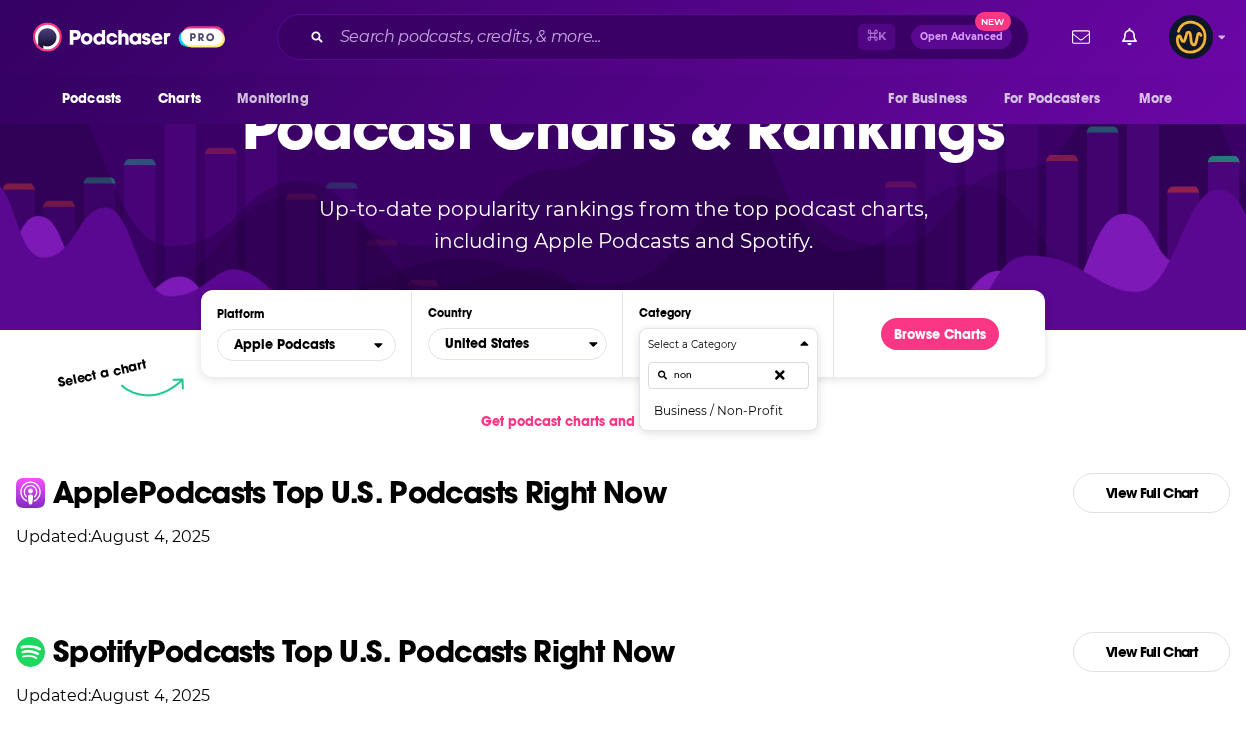 click on "Select a Category non Business / Non-Profit" at bounding box center [728, 379] 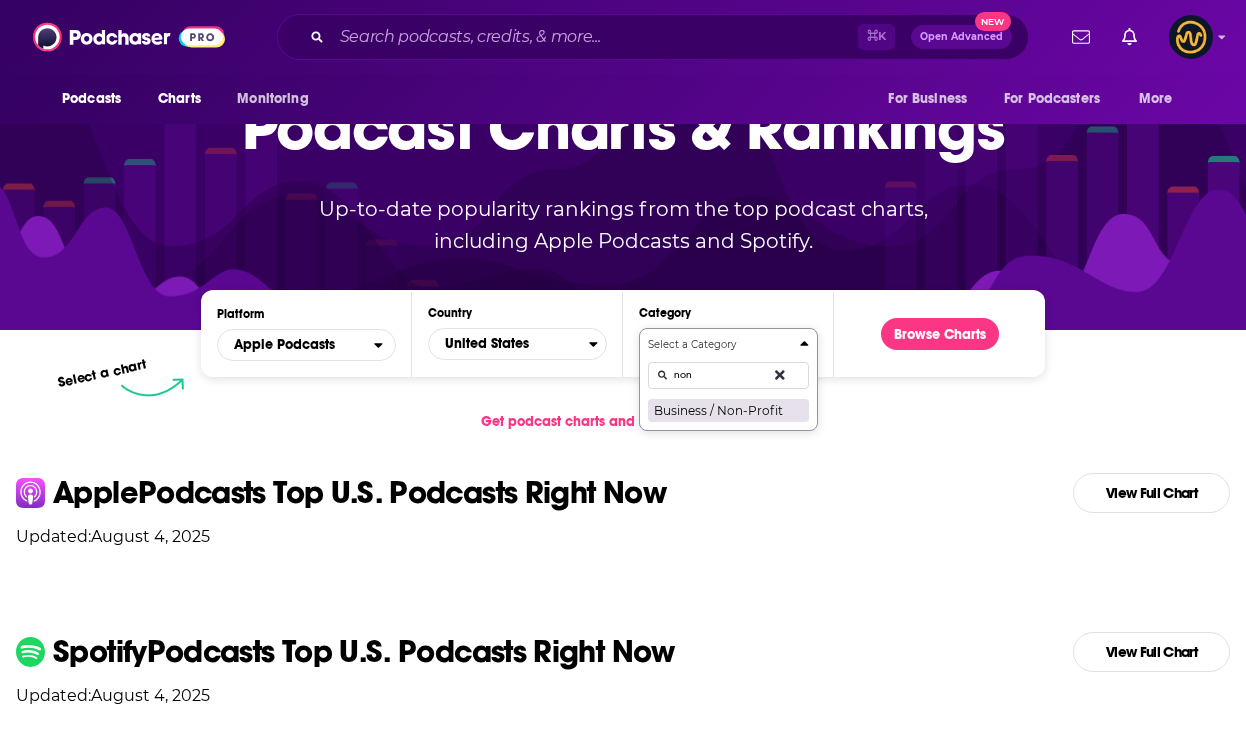 type on "non" 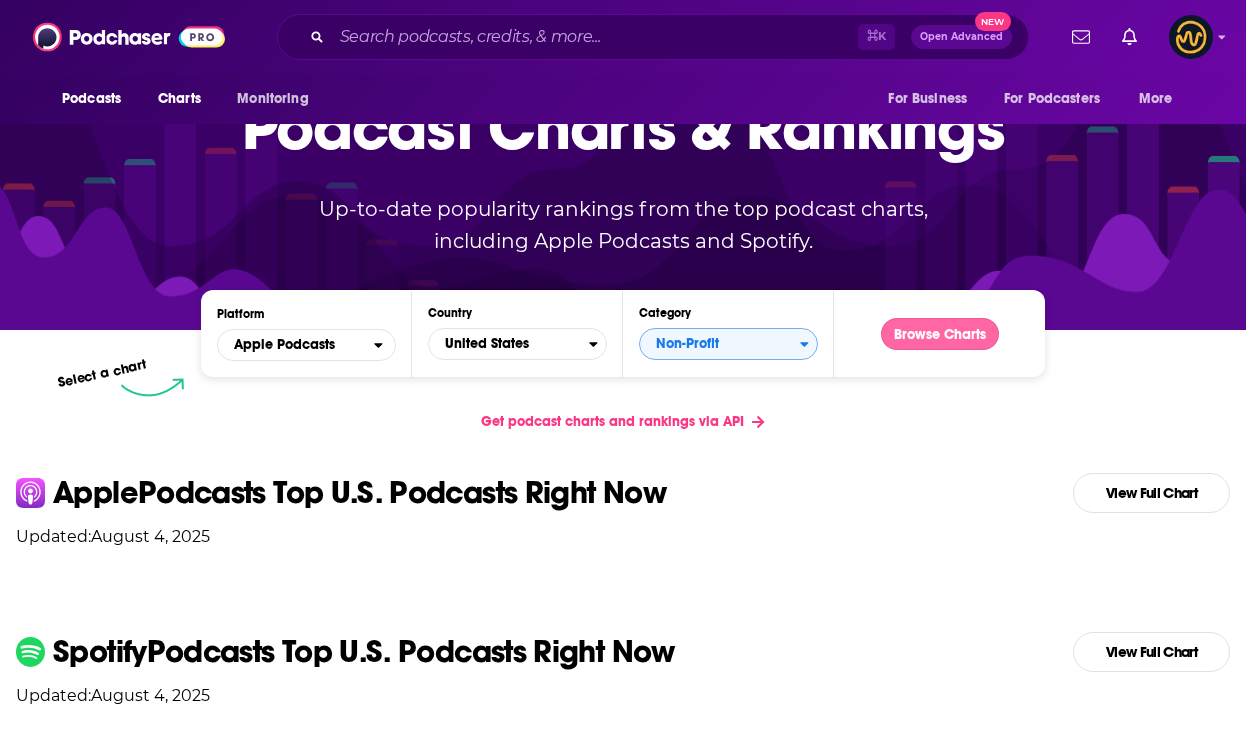 click on "Browse Charts" at bounding box center (940, 334) 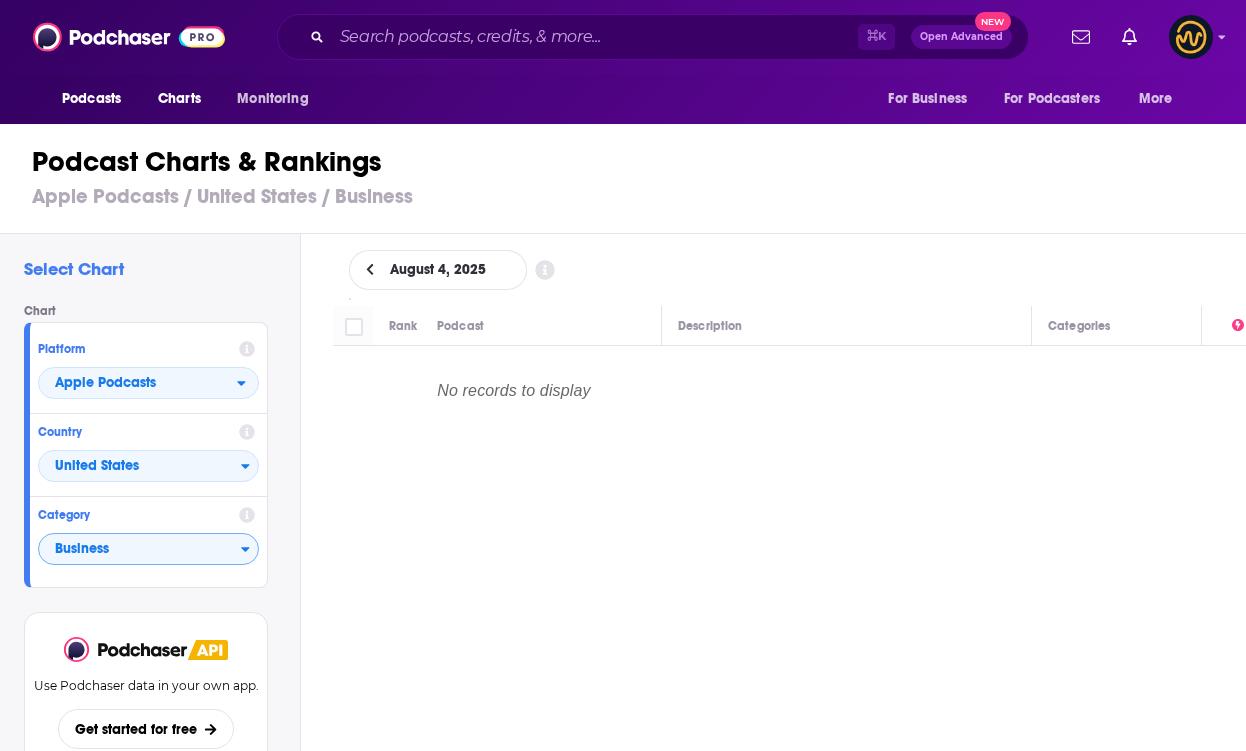 scroll, scrollTop: 0, scrollLeft: 0, axis: both 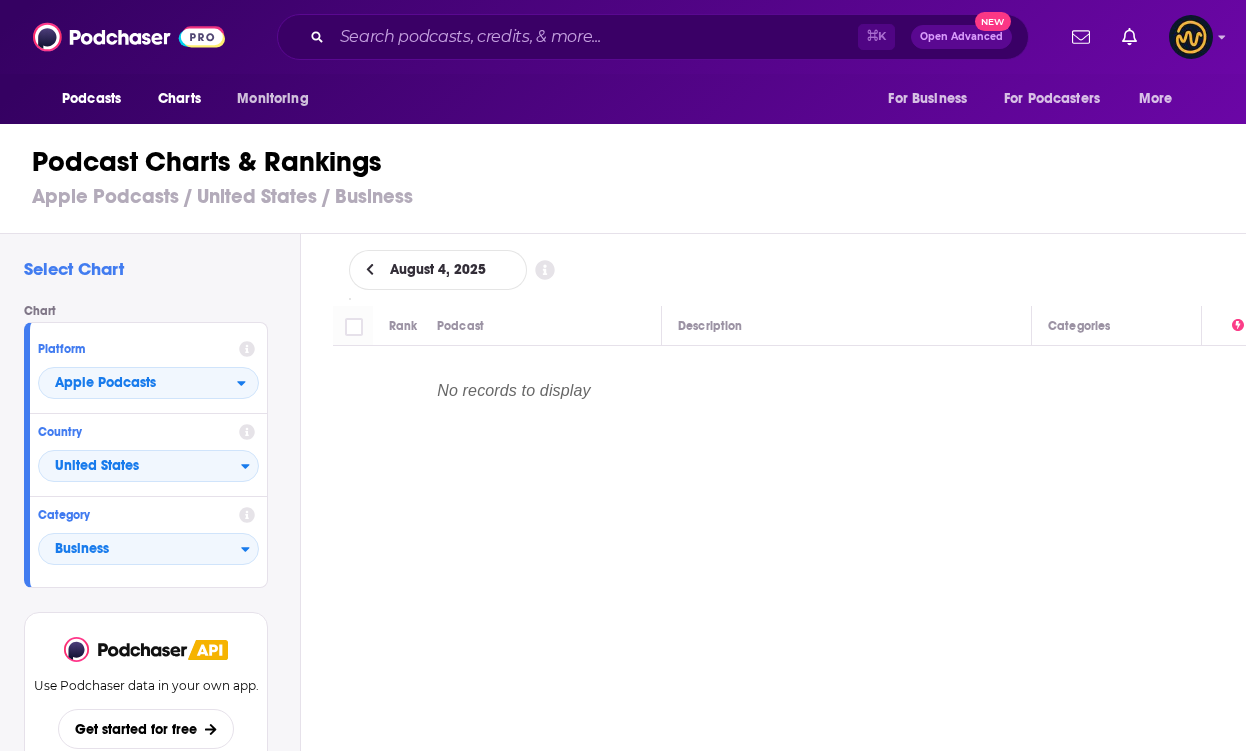 click 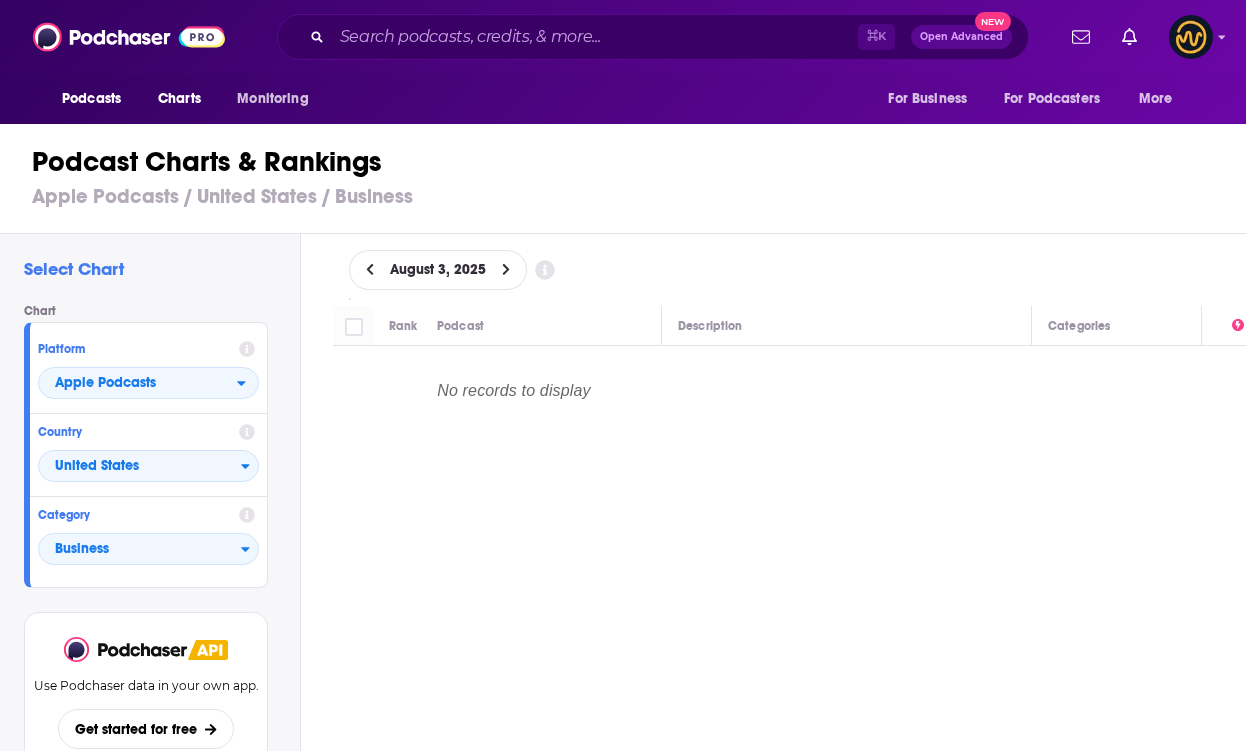click 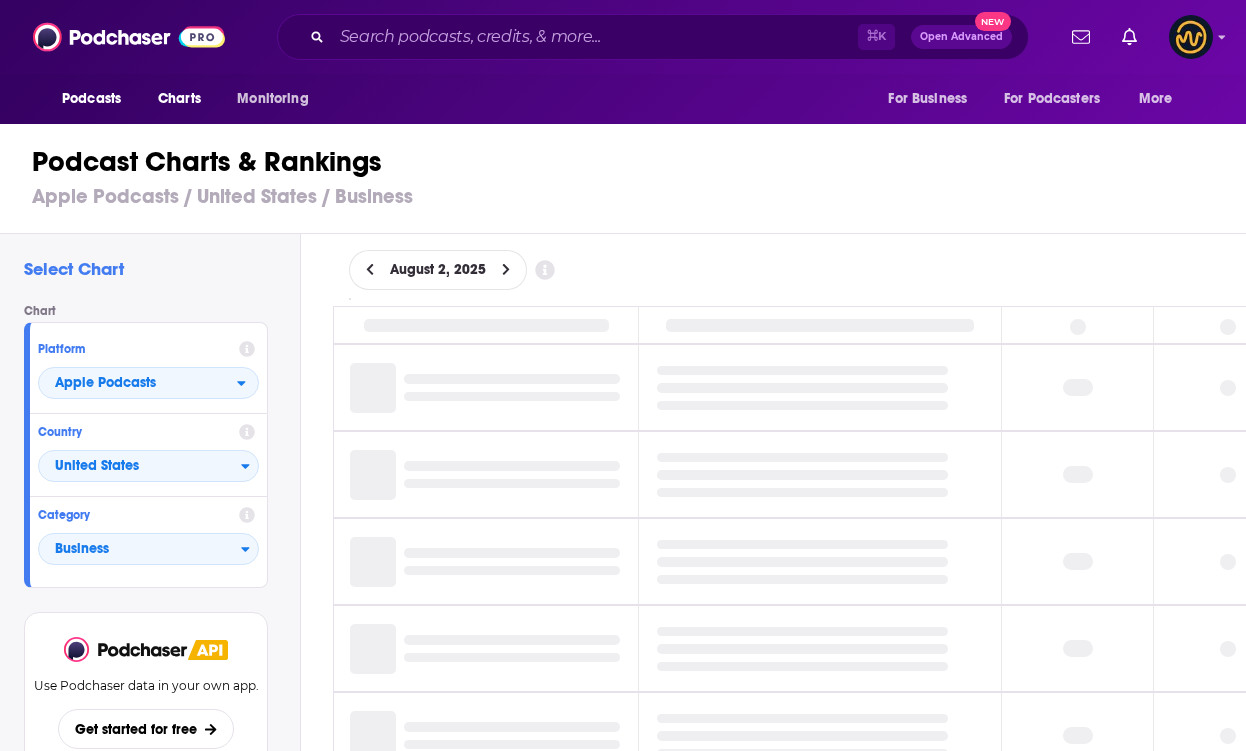 click on "August 2, 2025" at bounding box center (438, 270) 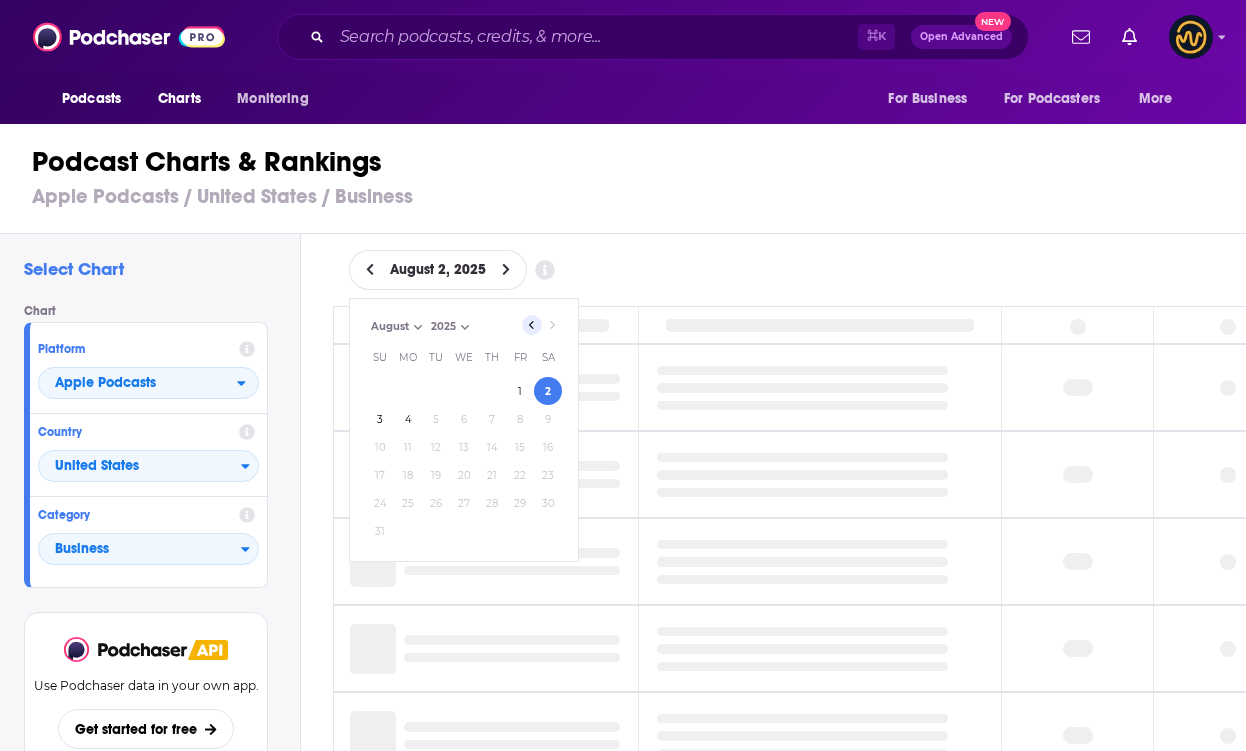 click 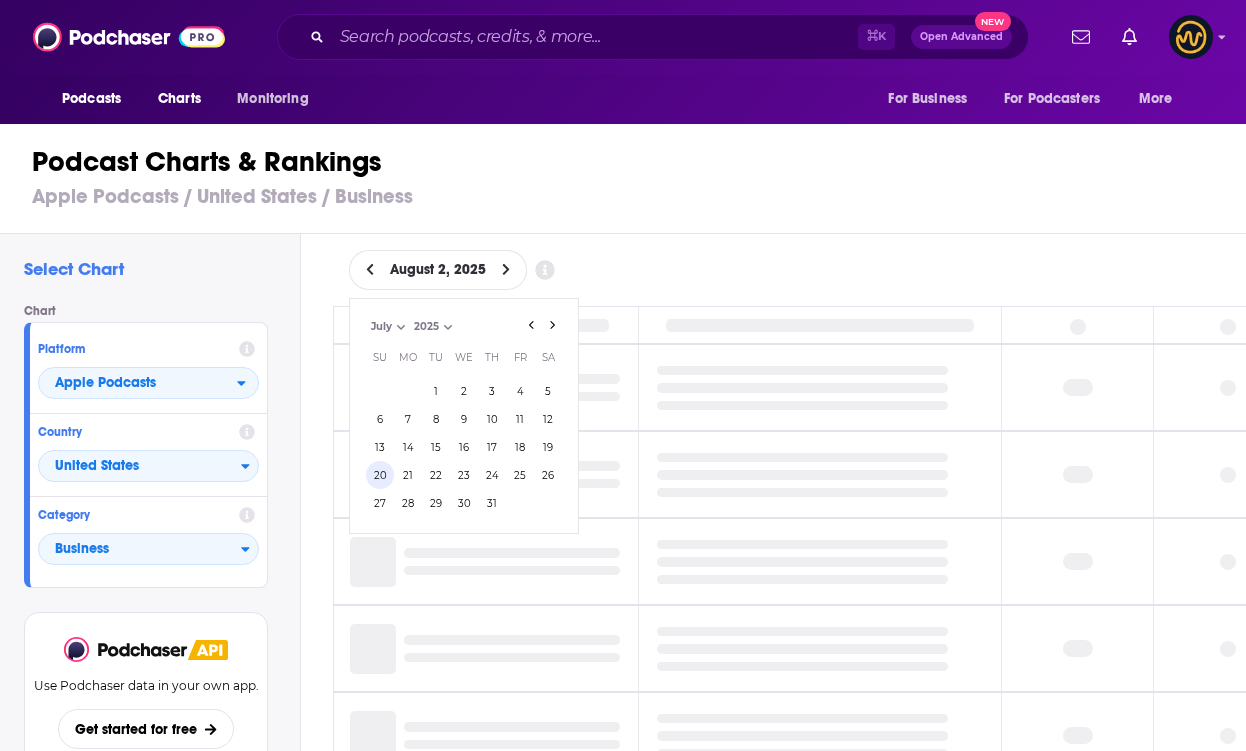 click on "20" at bounding box center (380, 475) 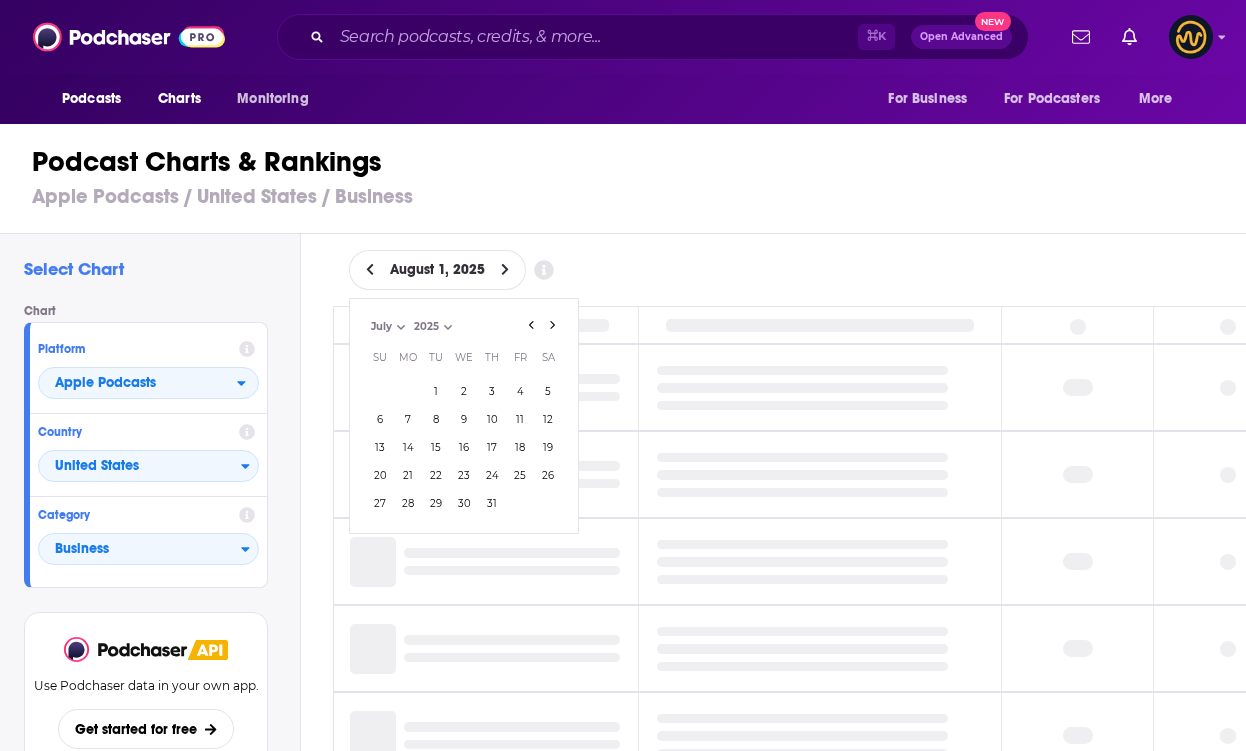 click on "August 1, 2025 July 2025 Month: May June July August July Year: 2025 2025 Su Mo Tu We Th Fr Sa 1 2 3 4 5 6 7 8 9 10 11 12 13 14 15 16 17 18 19 20 21 22 23 24 25 26 27 28 29 30 31" at bounding box center (790, 270) 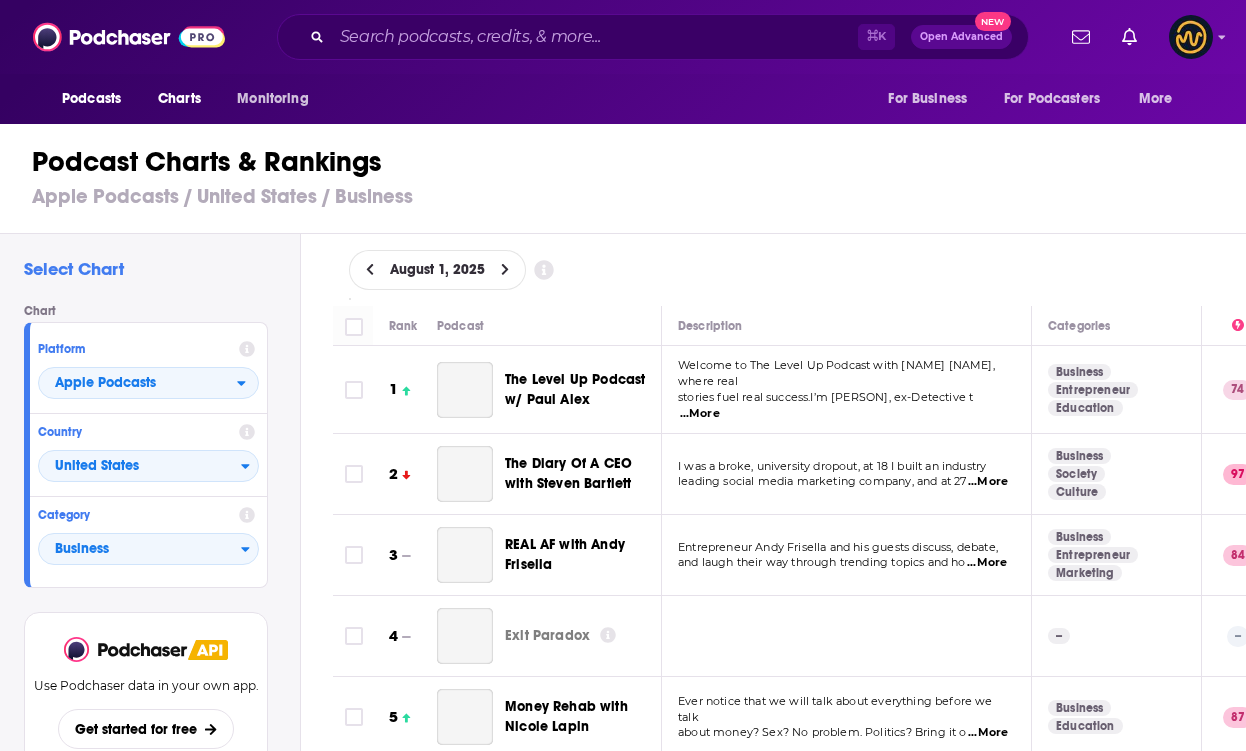 click on "Podcast Charts & Rankings" at bounding box center (631, 162) 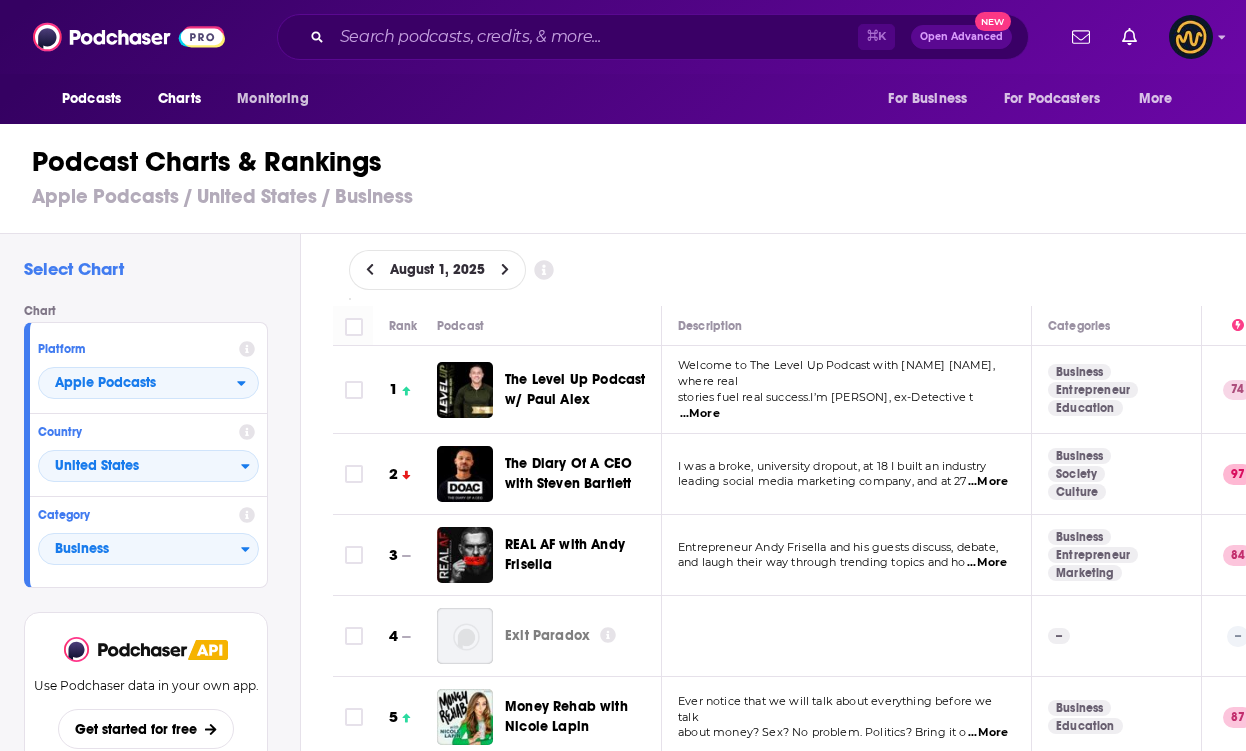 scroll, scrollTop: 0, scrollLeft: 0, axis: both 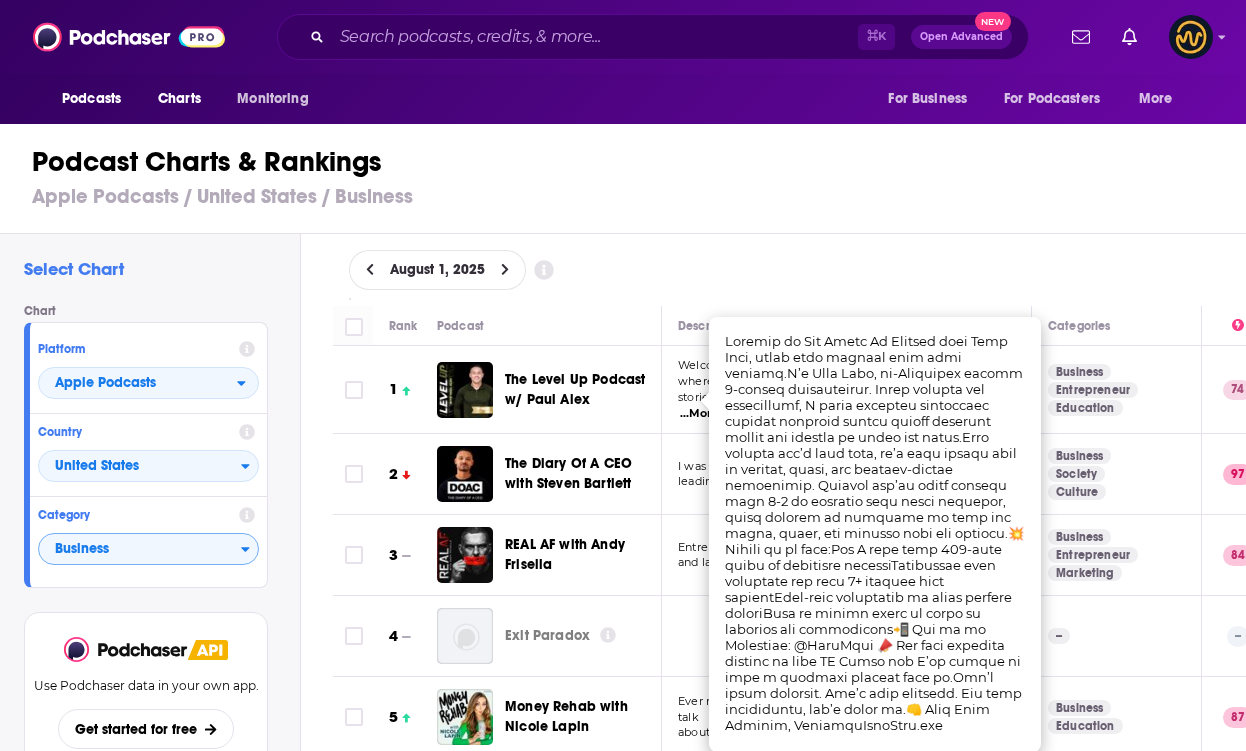 click 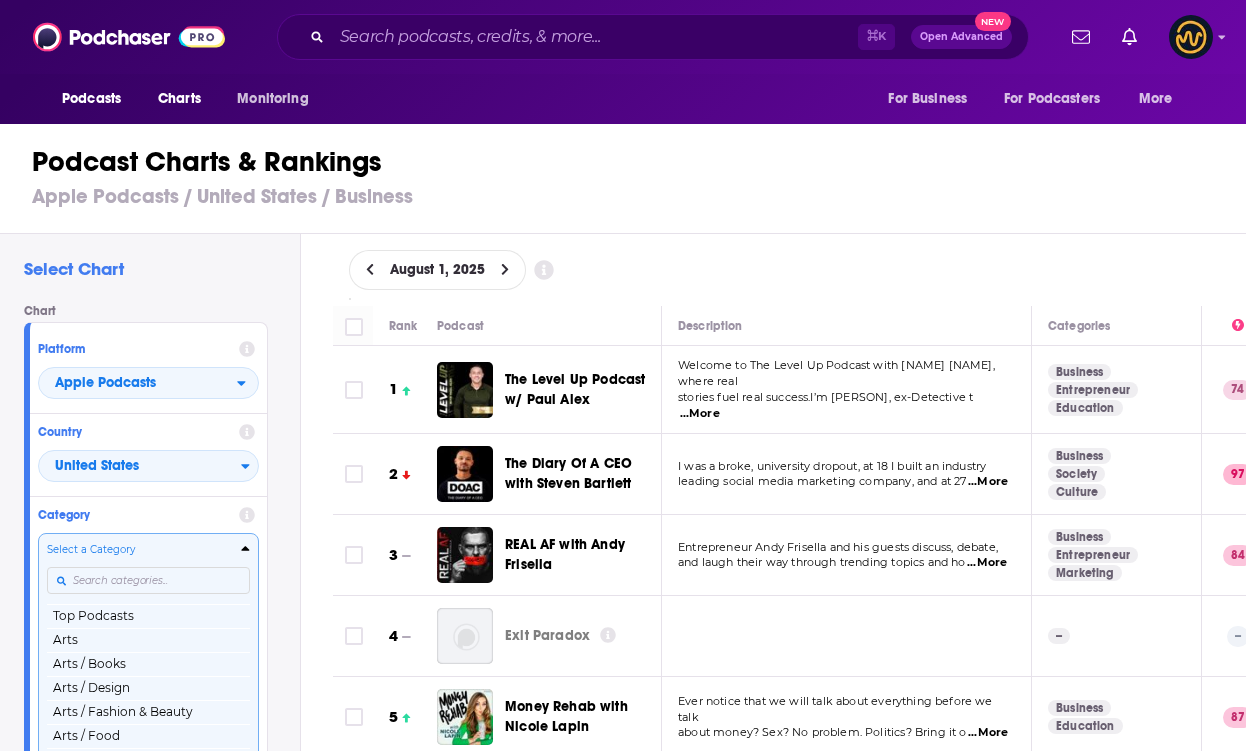 scroll, scrollTop: 3, scrollLeft: 0, axis: vertical 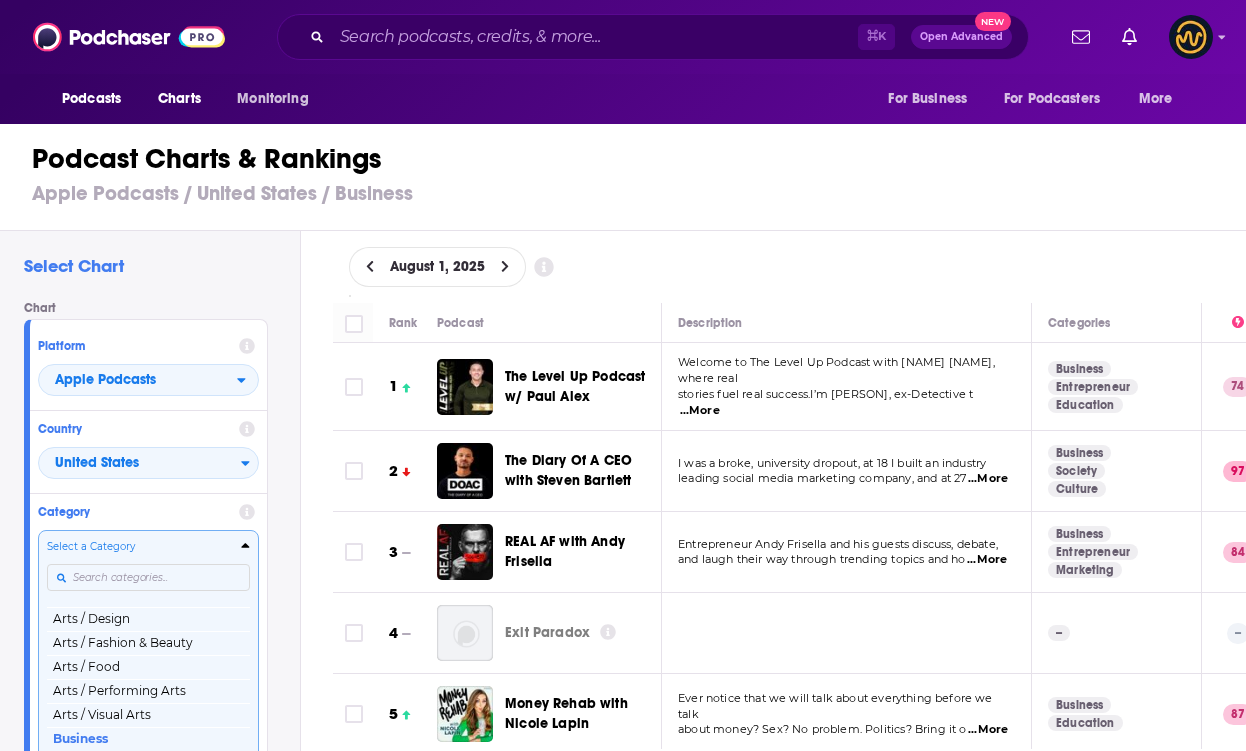 click on "Select a Category Top Podcasts Arts Arts / Books Arts / Design Arts / Fashion & Beauty Arts / Food Arts / Performing Arts Arts / Visual Arts Business Business / Careers Business / Entrepreneurship Business / Investing Business / Management Business / Marketing Business / Non-Profit Comedy Comedy / Comedy Interviews Comedy / Improv Comedy / Stand-Up Education Education / Courses Education / How To Education / Language Learning Education / Self-Improvement Fiction Fiction / Comedy Fiction Fiction / Drama Fiction / Science Fiction Government Health & Fitness Health & Fitness / Alternative Health Health & Fitness / Fitness Health & Fitness / Medicine Health & Fitness / Mental Health Health & Fitness / Nutrition Health & Fitness / Sexuality History Kids & Family Kids & Family / Education for Kids Kids & Family / Parenting Kids & Family / Pets & Animals Kids & Family / Stories for Kids Leisure Leisure / Animation & Manga Leisure / Automotive Leisure / Aviation Leisure / Crafts Leisure / Games Leisure / Hobbies News" at bounding box center (148, 644) 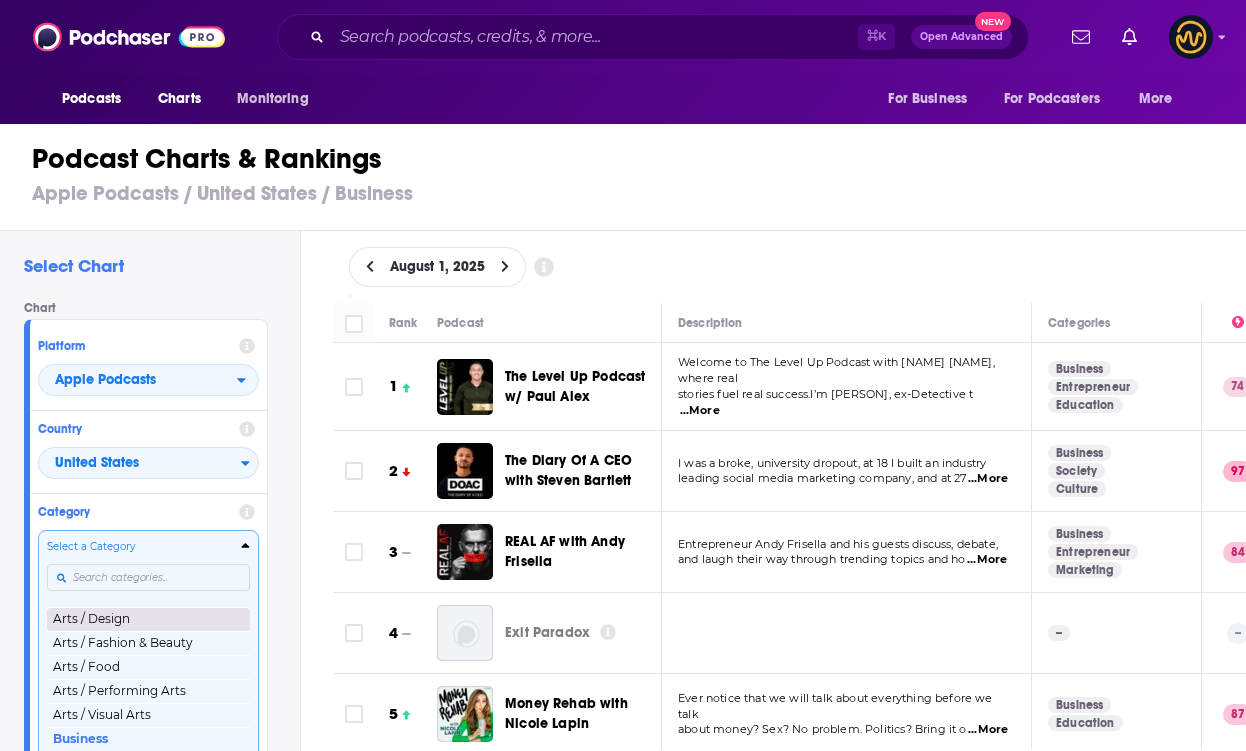 scroll, scrollTop: 31, scrollLeft: 0, axis: vertical 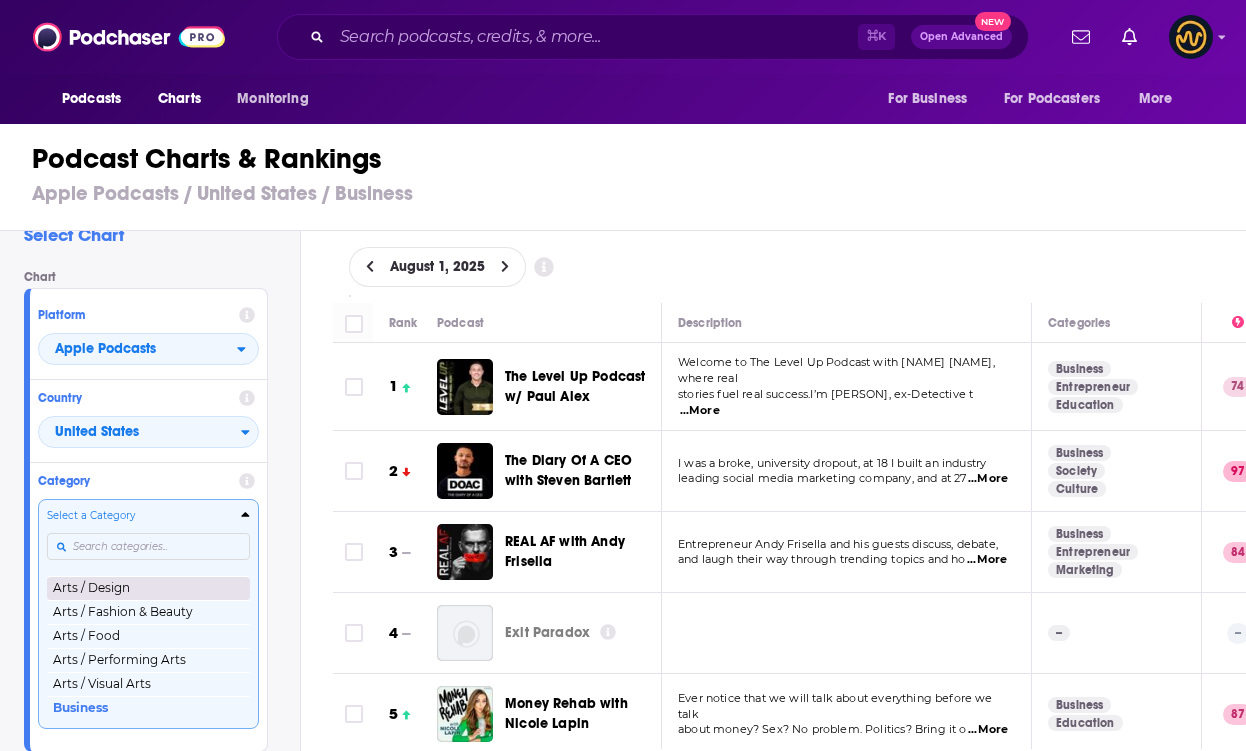 click on "Arts / Design" at bounding box center [148, 588] 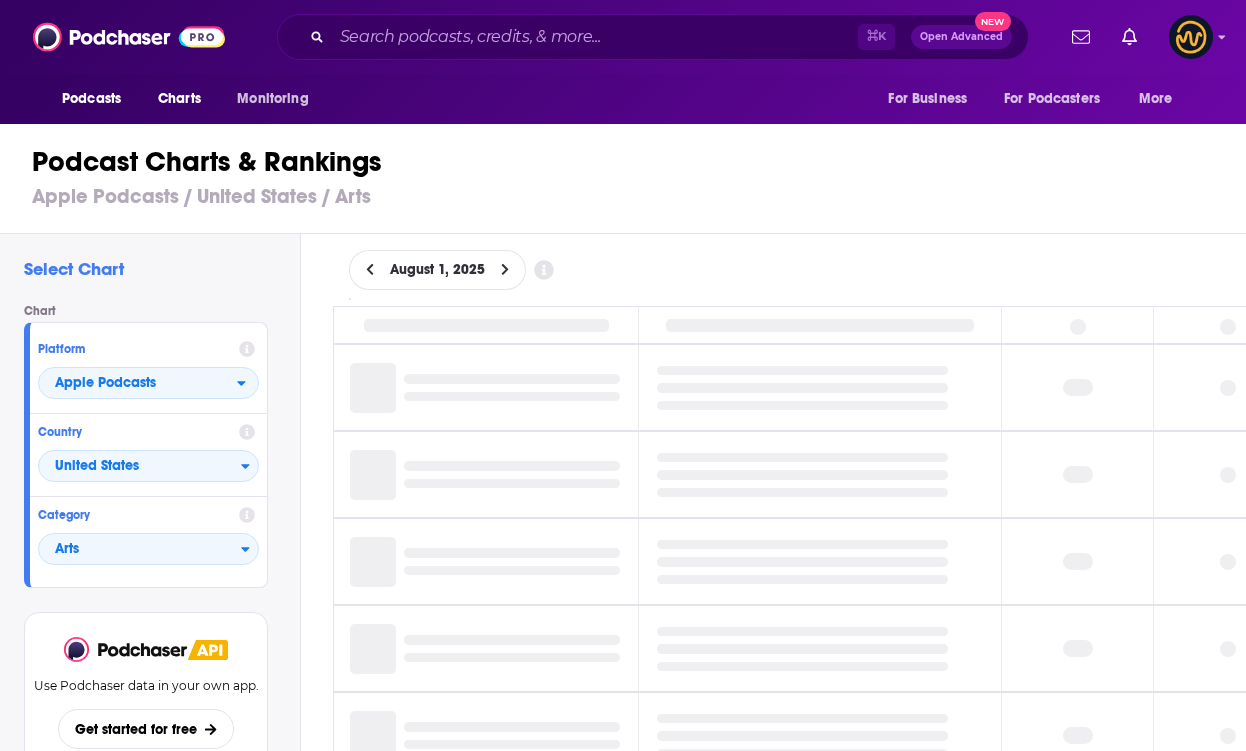 click on "August 1, 2025" at bounding box center (790, 270) 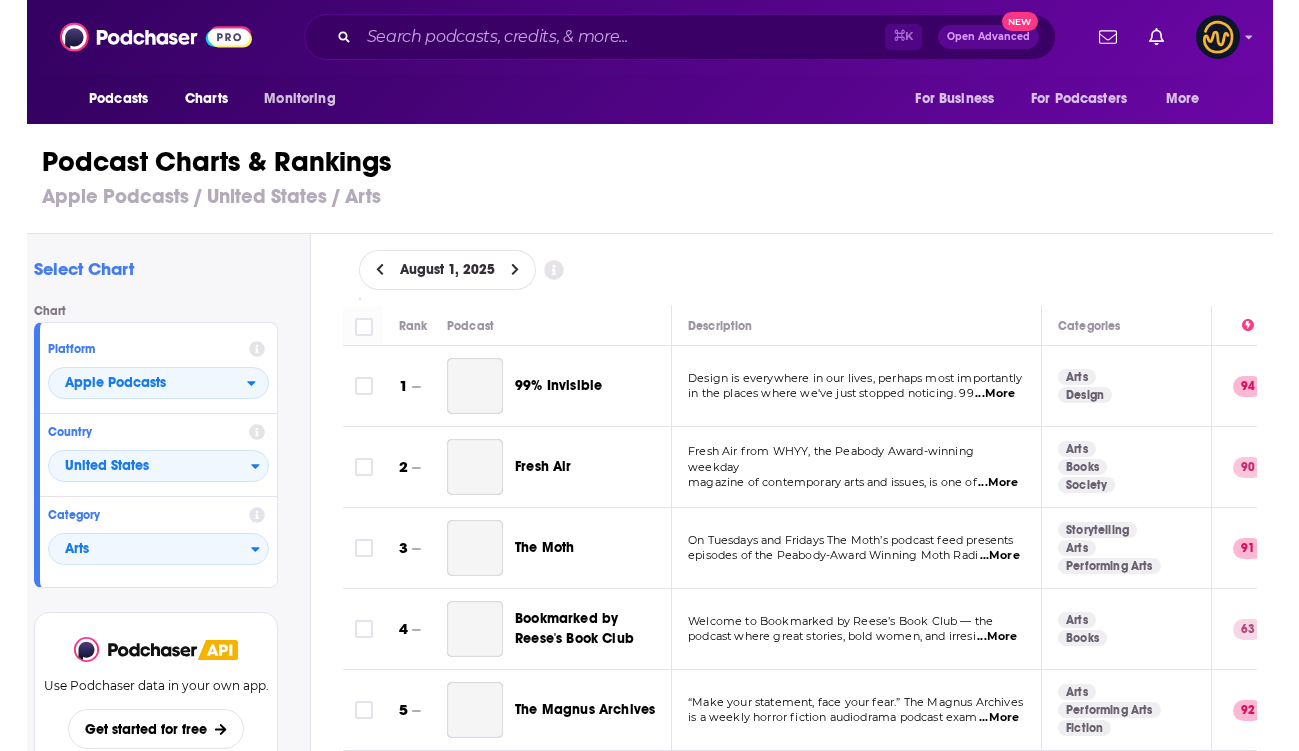 scroll, scrollTop: 0, scrollLeft: 0, axis: both 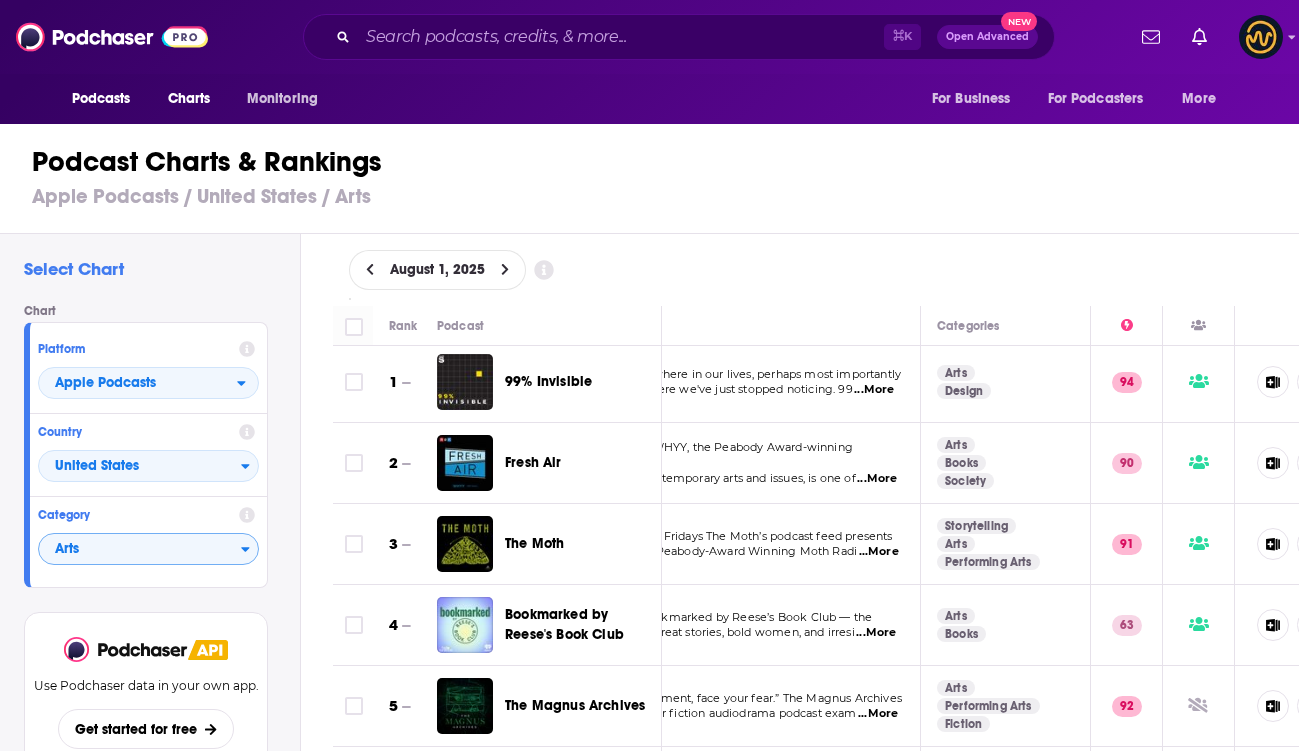 click at bounding box center (249, 549) 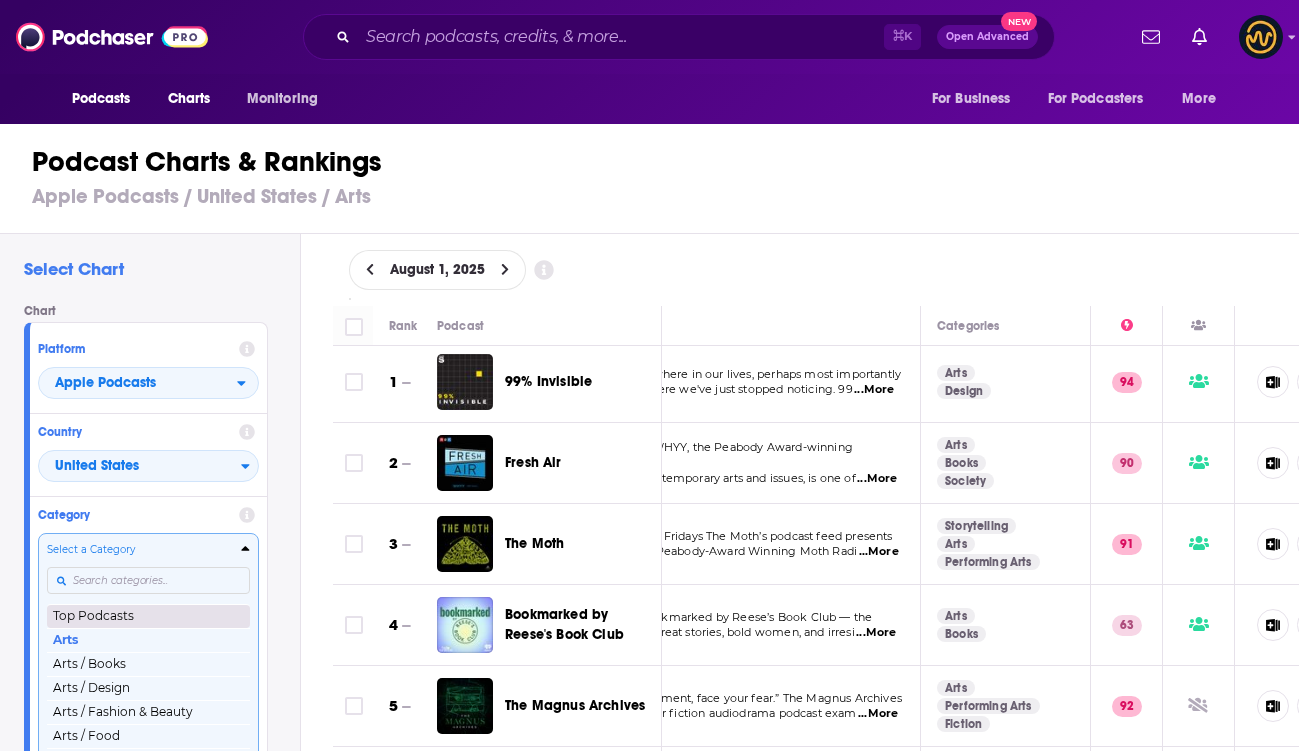 click on "Select a Category Top Podcasts Arts Arts / Books Arts / Design Arts / Fashion & Beauty Arts / Food Arts / Performing Arts Arts / Visual Arts Business Business / Careers Business / Entrepreneurship Business / Investing Business / Management Business / Marketing Business / Non-Profit Comedy Comedy / Comedy Interviews Comedy / Improv Comedy / Stand-Up Education Education / Courses Education / How To Education / Language Learning Education / Self-Improvement Fiction Fiction / Comedy Fiction Fiction / Drama Fiction / Science Fiction Government Health & Fitness Health & Fitness / Alternative Health Health & Fitness / Fitness Health & Fitness / Medicine Health & Fitness / Mental Health Health & Fitness / Nutrition Health & Fitness / Sexuality History Kids & Family Kids & Family / Education for Kids Kids & Family / Parenting Kids & Family / Pets & Animals Kids & Family / Stories for Kids Leisure Leisure / Animation & Manga Leisure / Automotive Leisure / Aviation Leisure / Crafts Leisure / Games Leisure / Hobbies News" at bounding box center [148, 647] 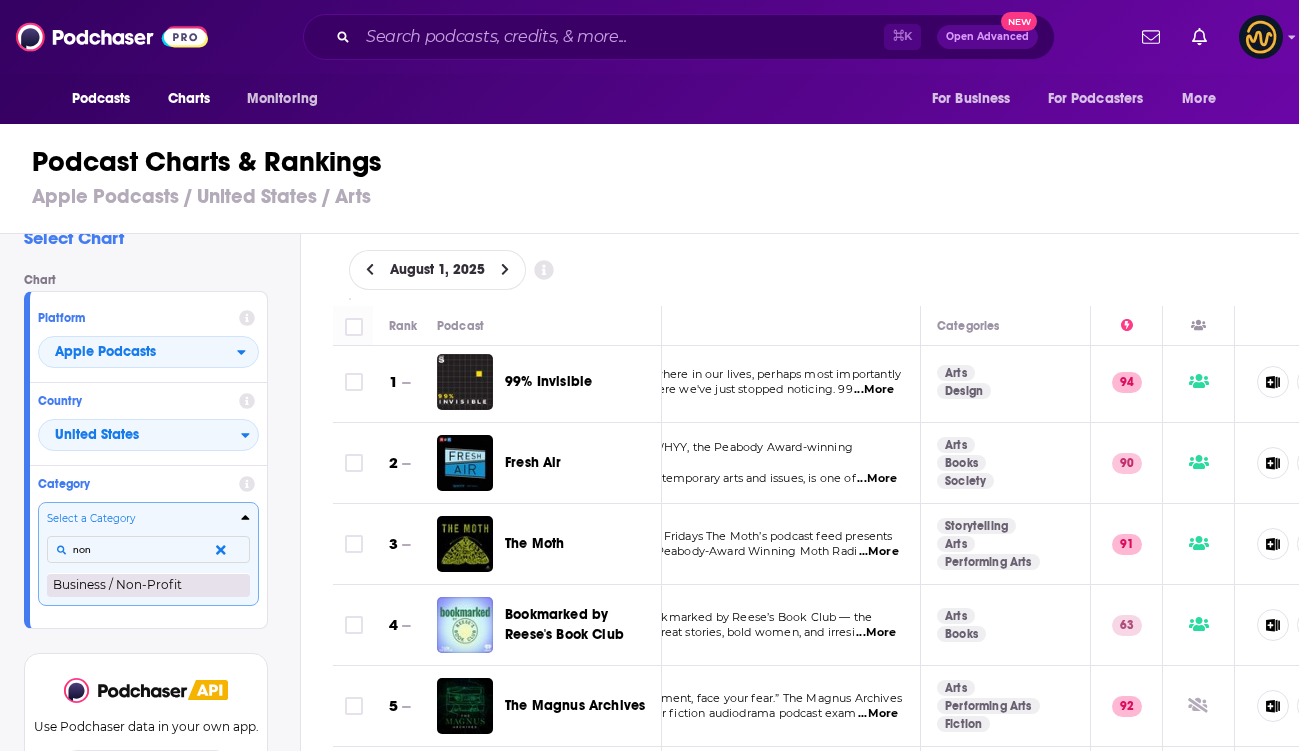 type on "non" 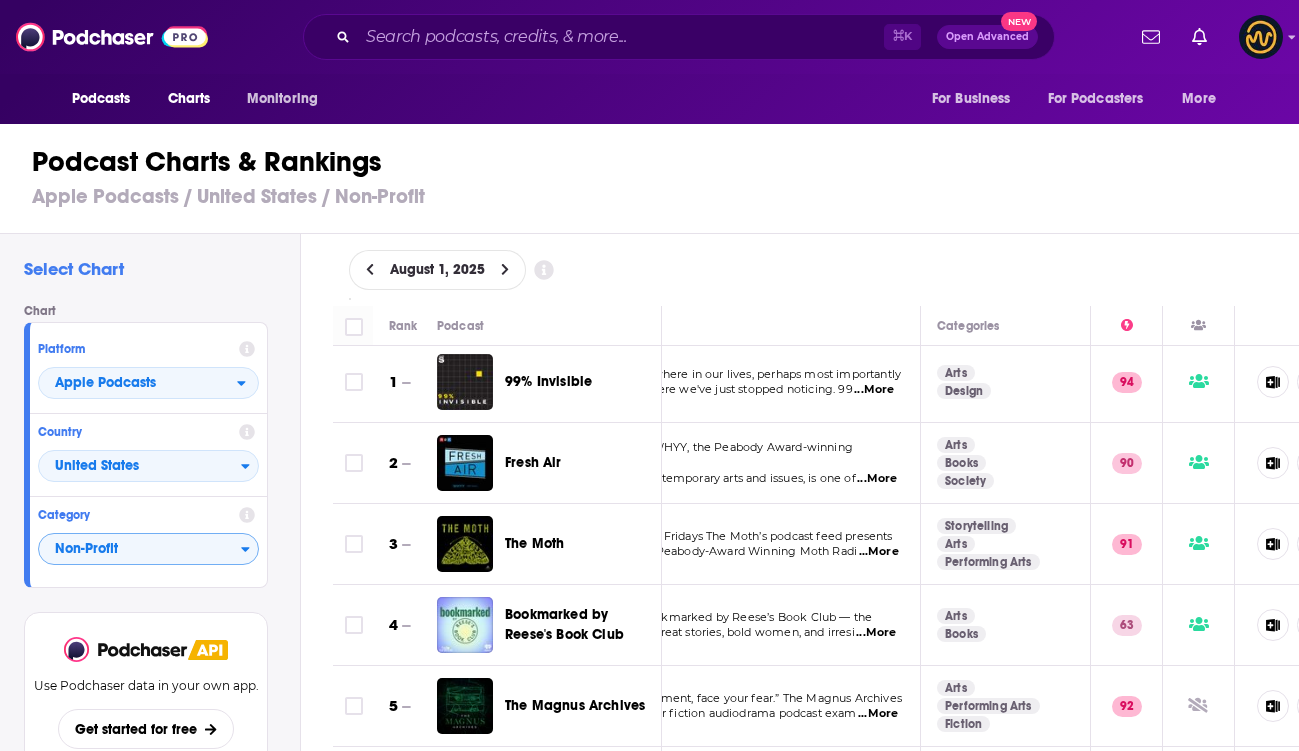 scroll, scrollTop: 0, scrollLeft: 0, axis: both 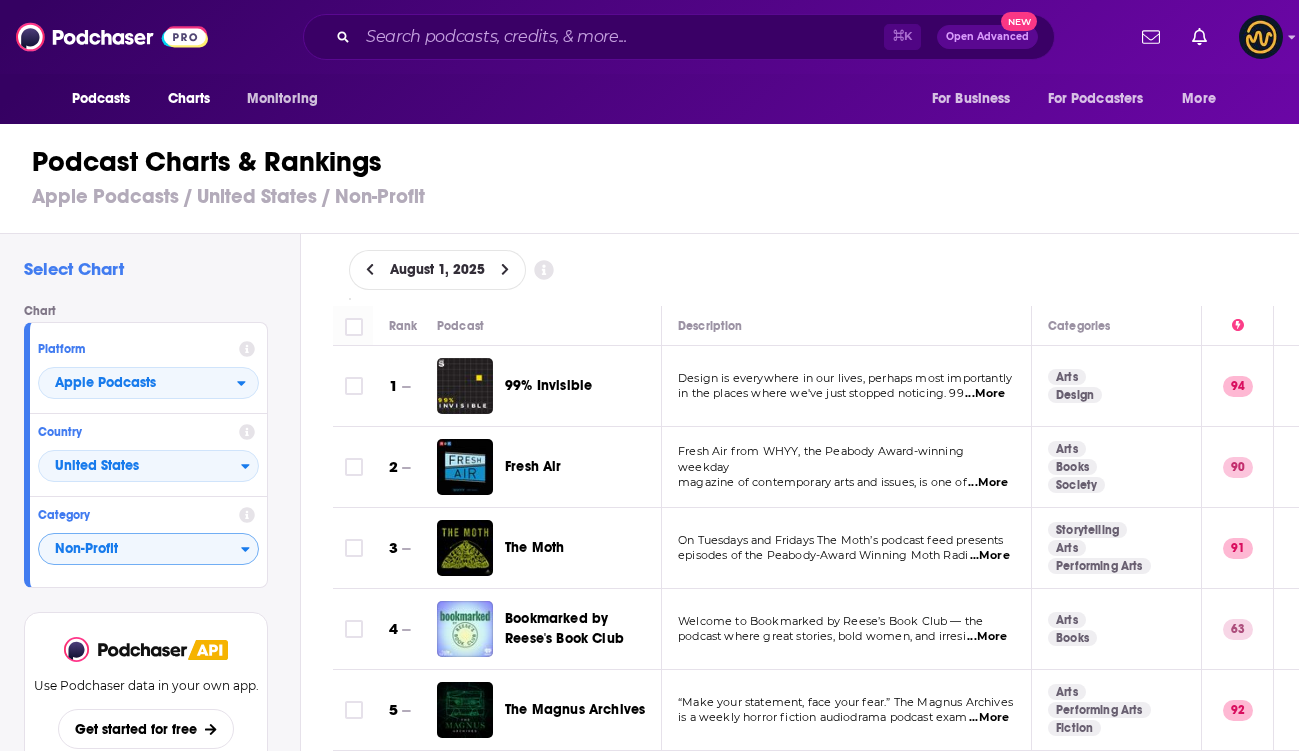 click 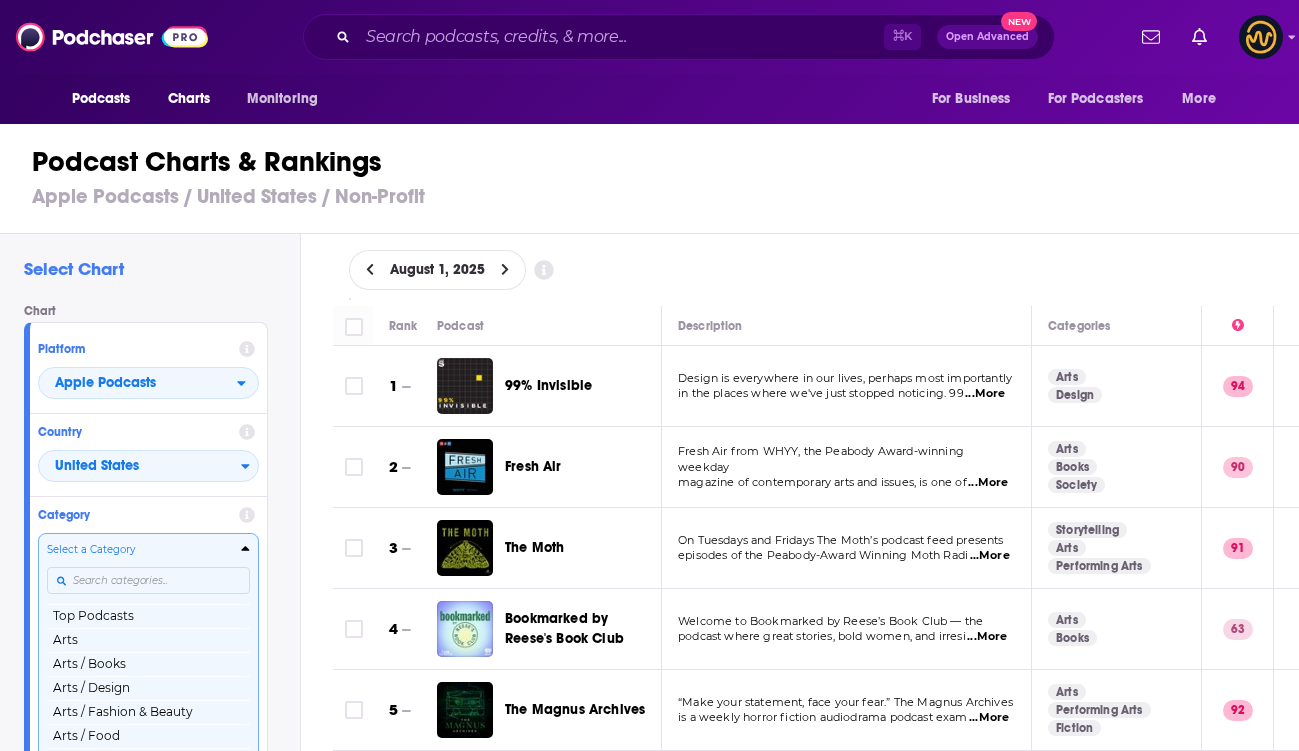 scroll, scrollTop: 210, scrollLeft: 0, axis: vertical 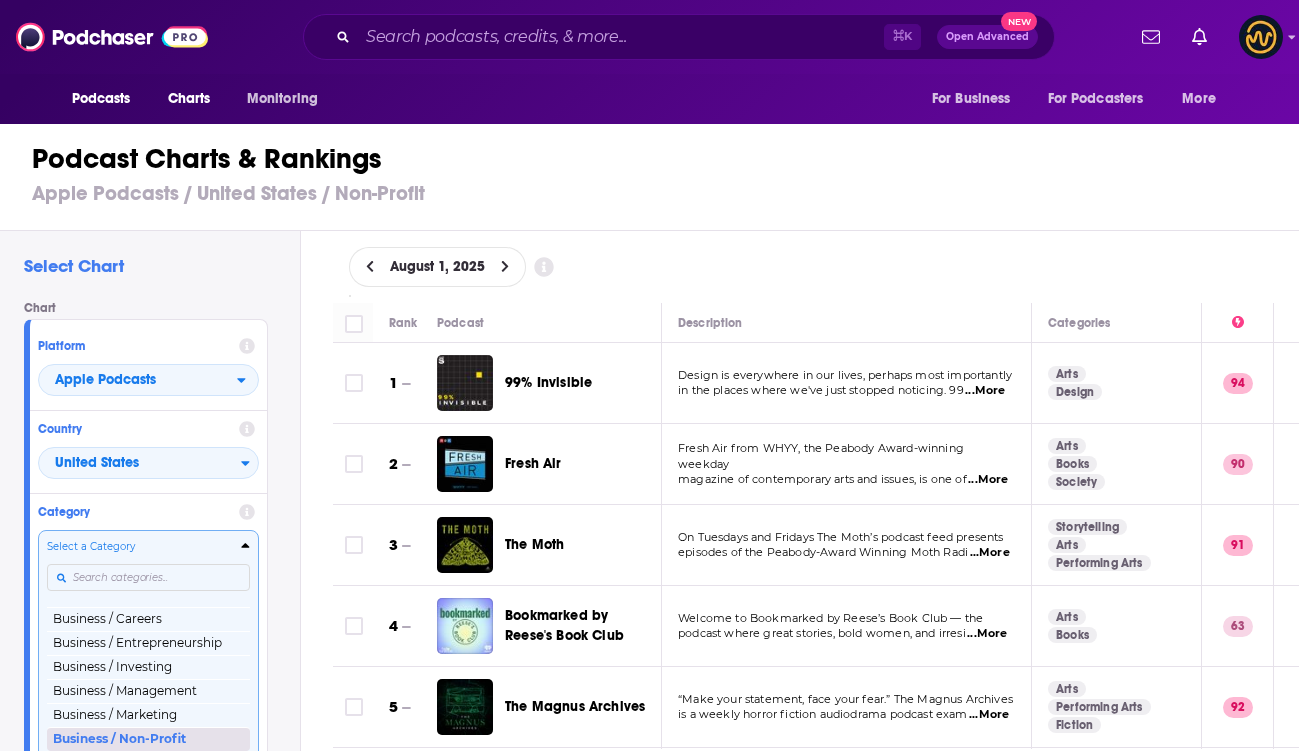 click on "Business / Non-Profit" at bounding box center [148, 739] 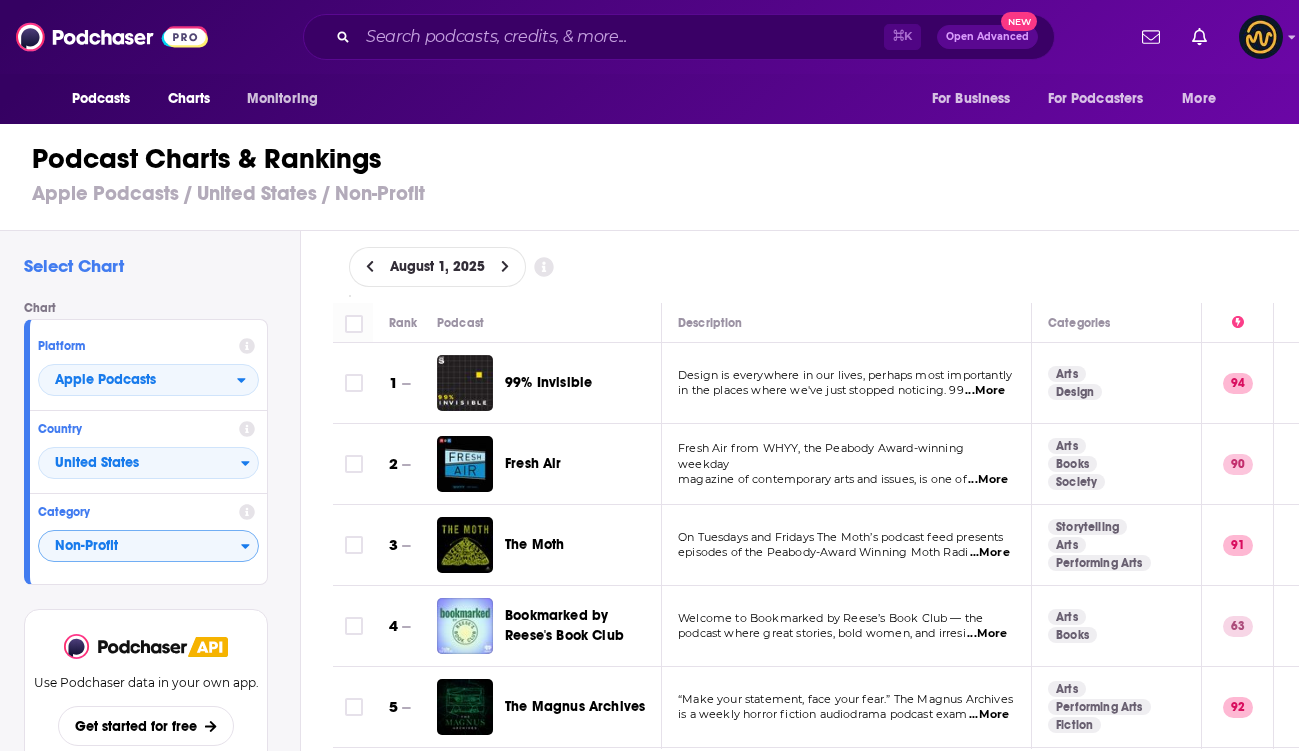 scroll, scrollTop: 0, scrollLeft: 0, axis: both 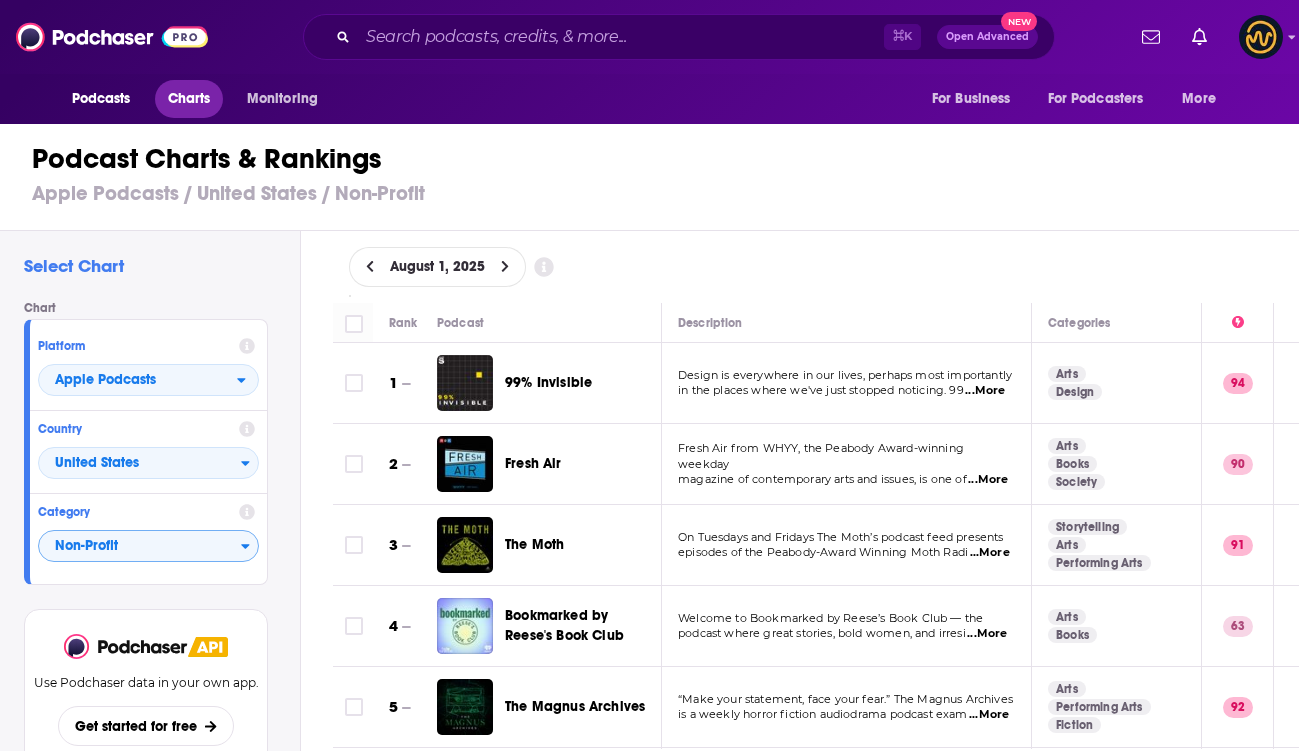 click on "Charts" at bounding box center (189, 99) 